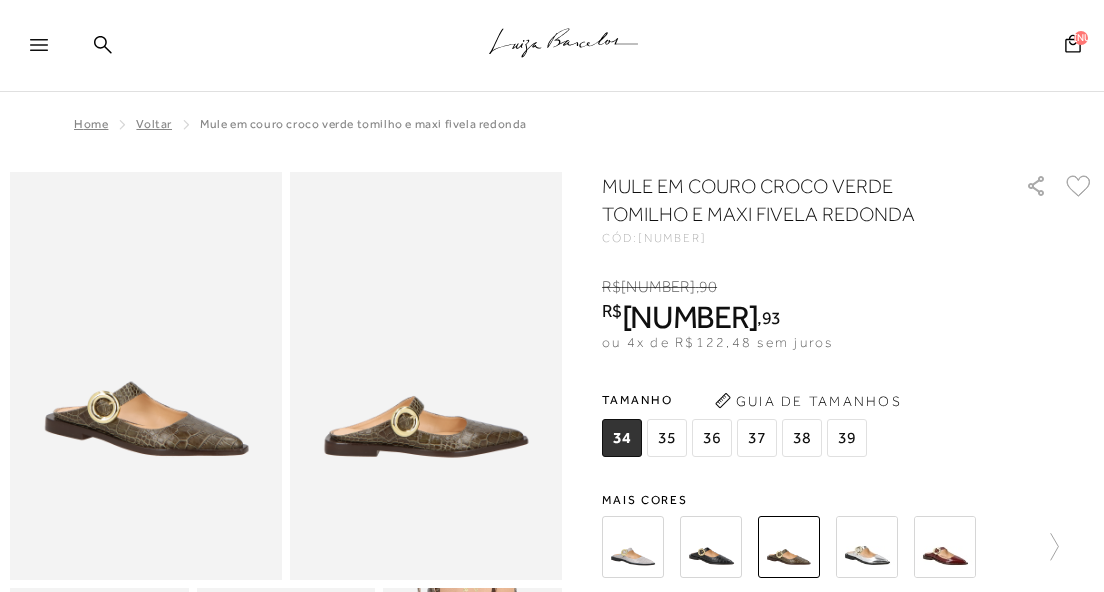 scroll, scrollTop: 0, scrollLeft: 0, axis: both 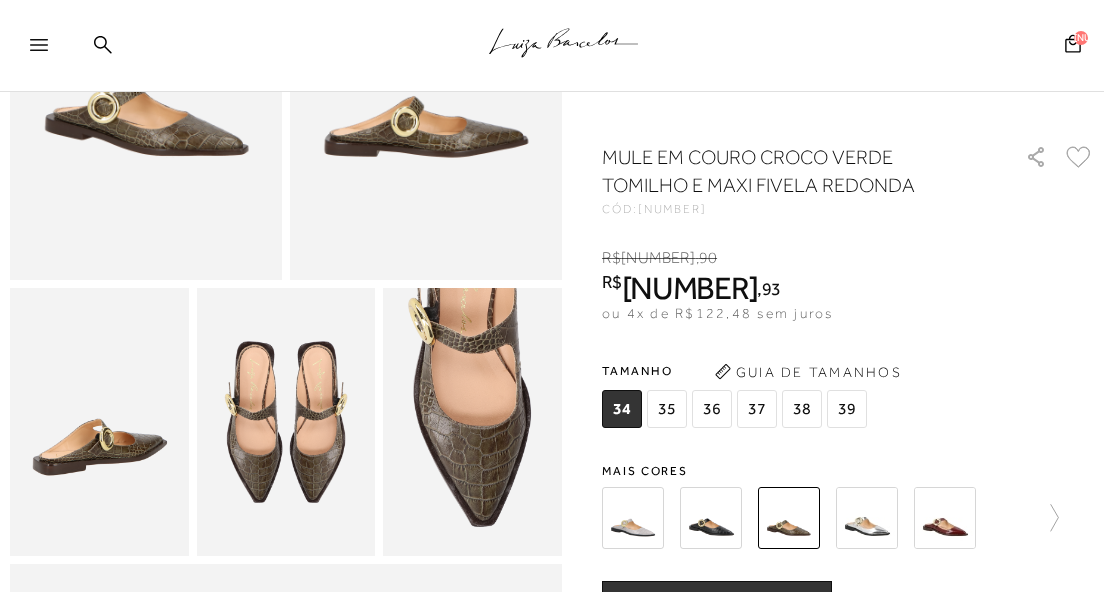 drag, startPoint x: 721, startPoint y: 411, endPoint x: 778, endPoint y: 336, distance: 94.20191 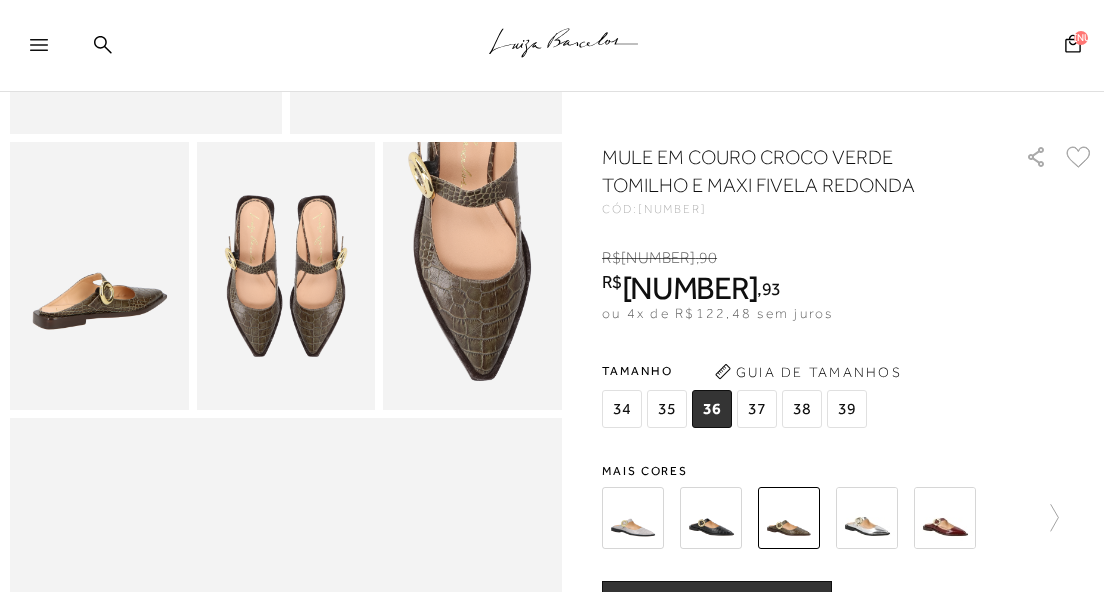 scroll, scrollTop: 500, scrollLeft: 0, axis: vertical 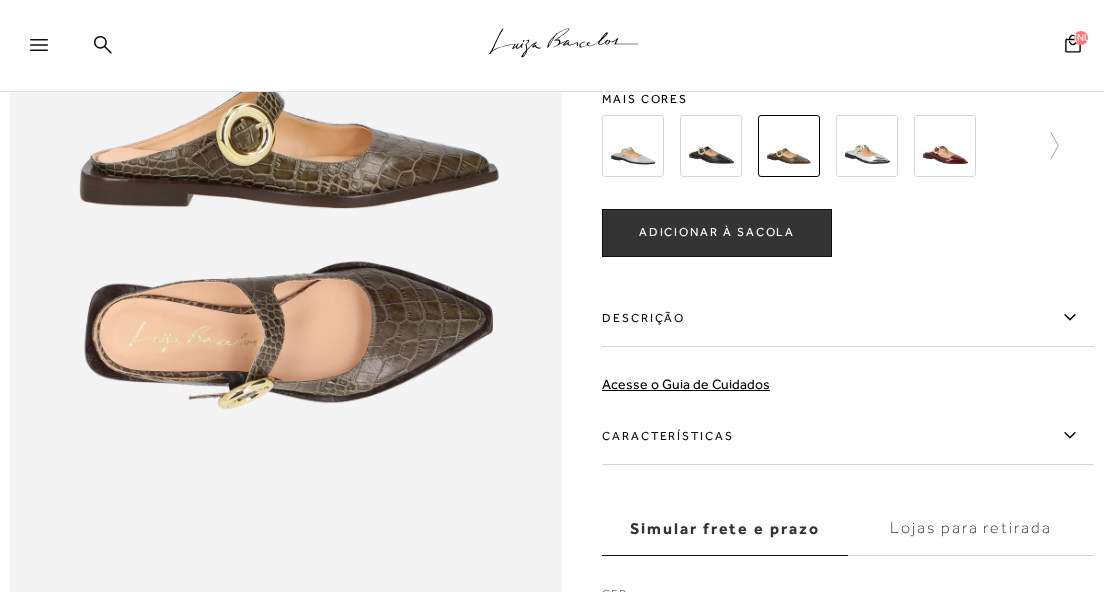 click on "ADICIONAR À SACOLA" at bounding box center [717, 233] 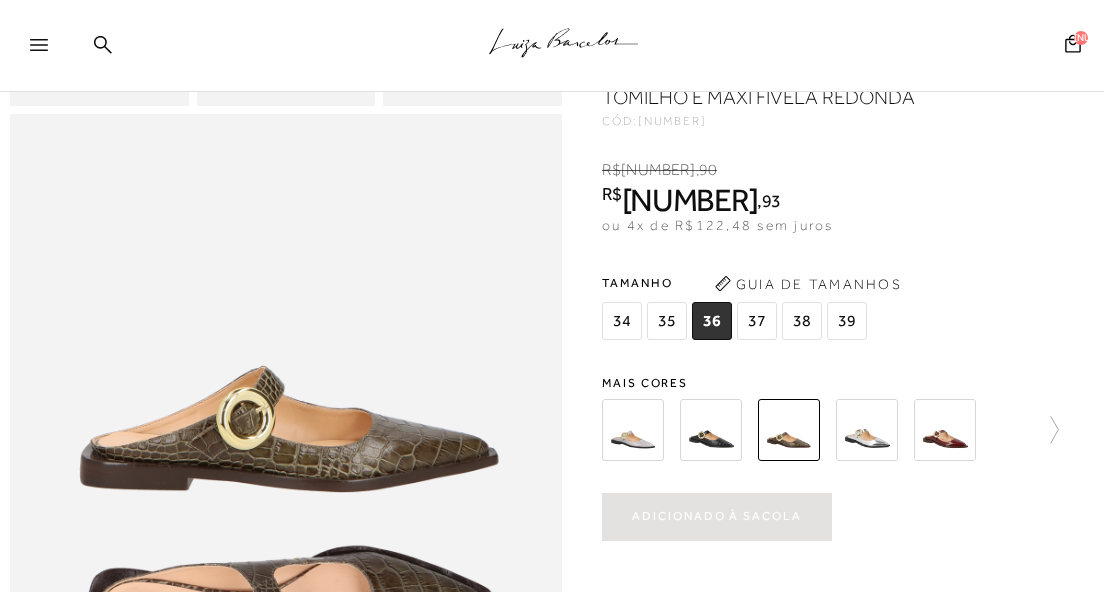 scroll, scrollTop: 734, scrollLeft: 0, axis: vertical 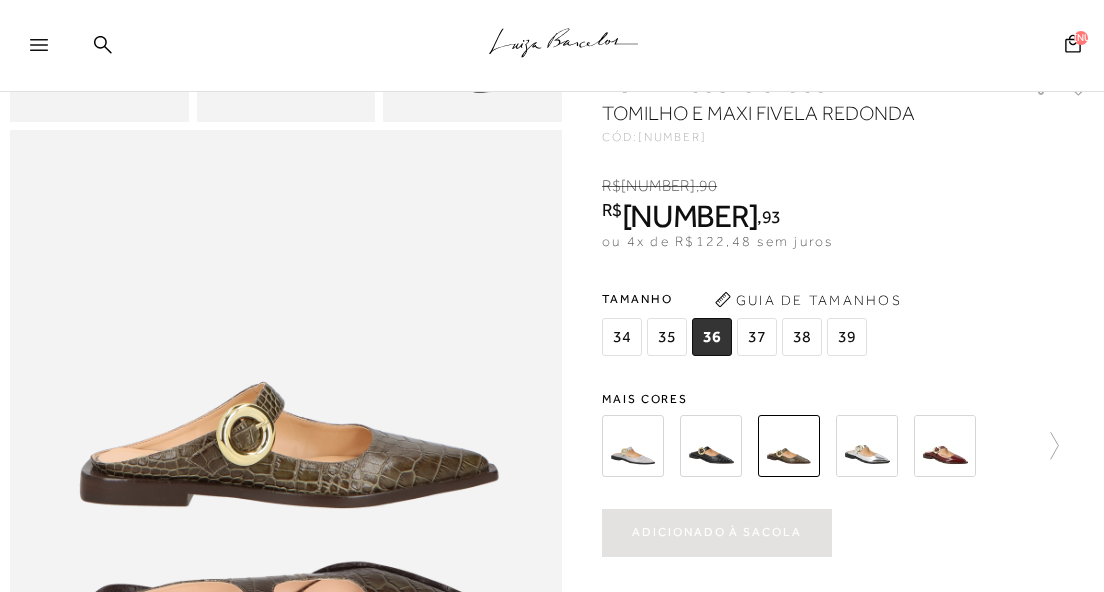 click at bounding box center [945, 446] 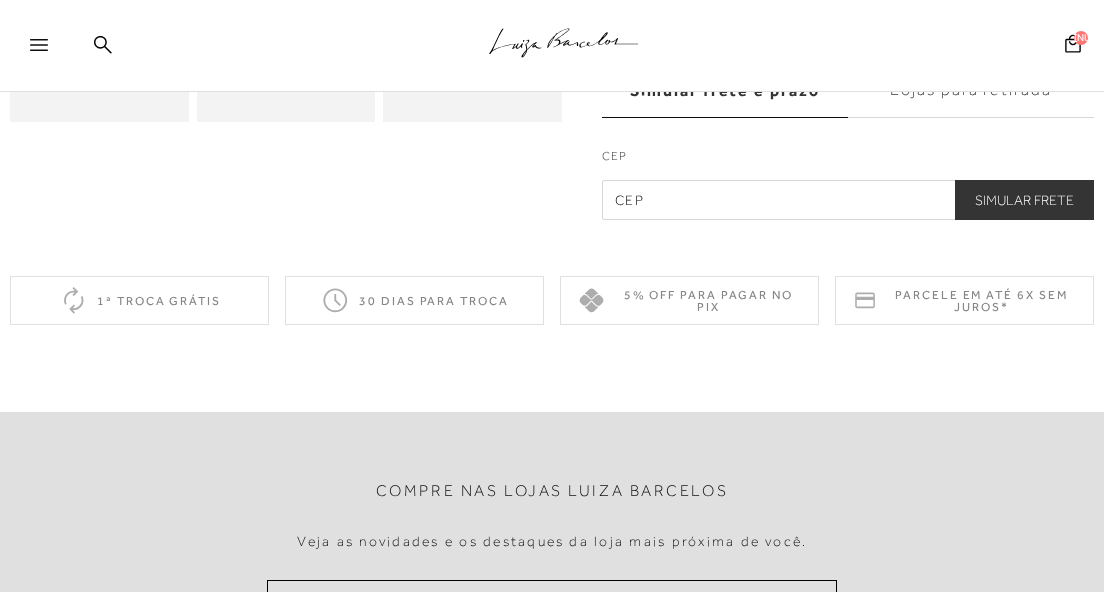 scroll, scrollTop: 0, scrollLeft: 0, axis: both 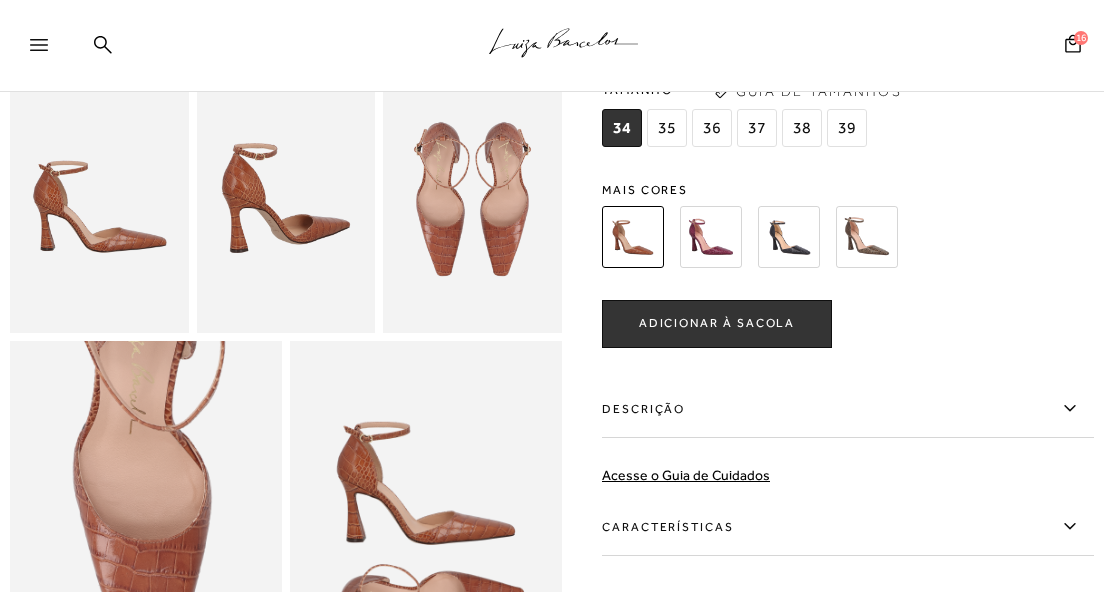 click on "36" at bounding box center [622, 128] 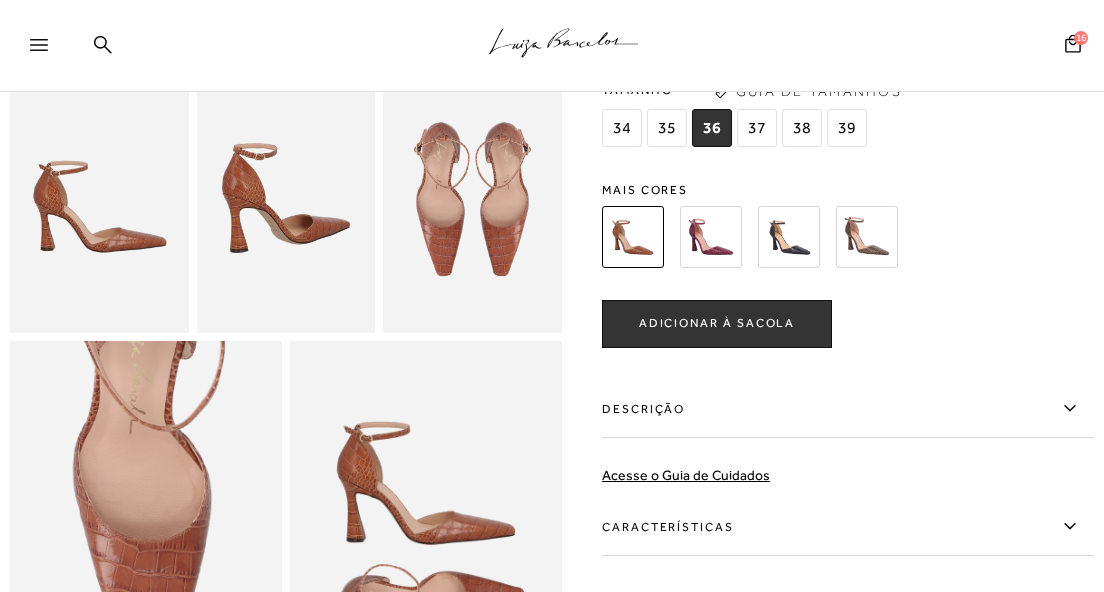 click on "ADICIONAR À SACOLA" at bounding box center [717, 323] 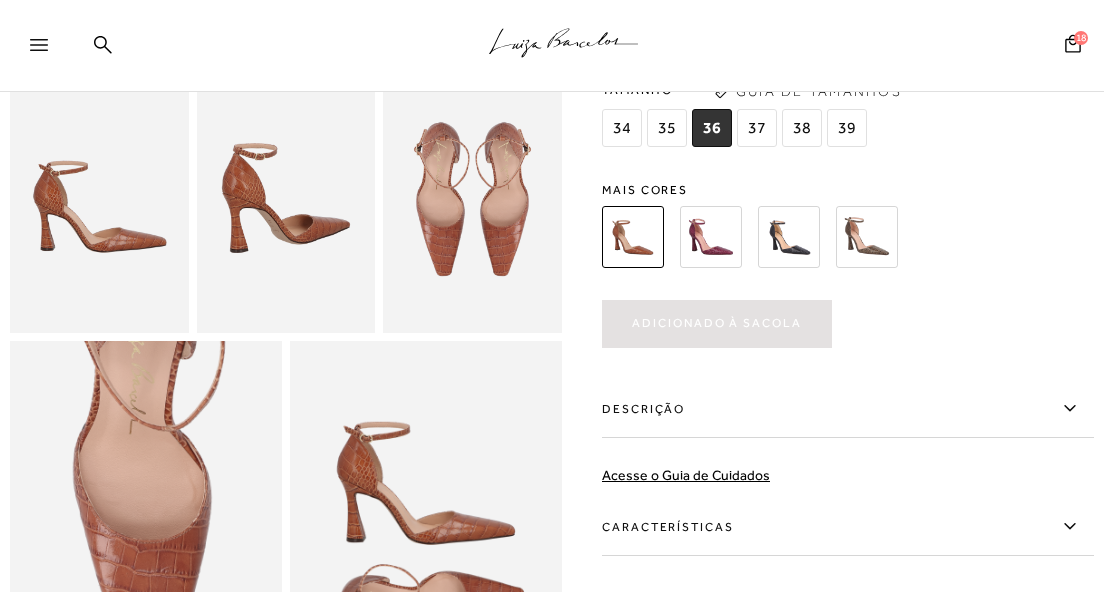 click at bounding box center [711, 237] 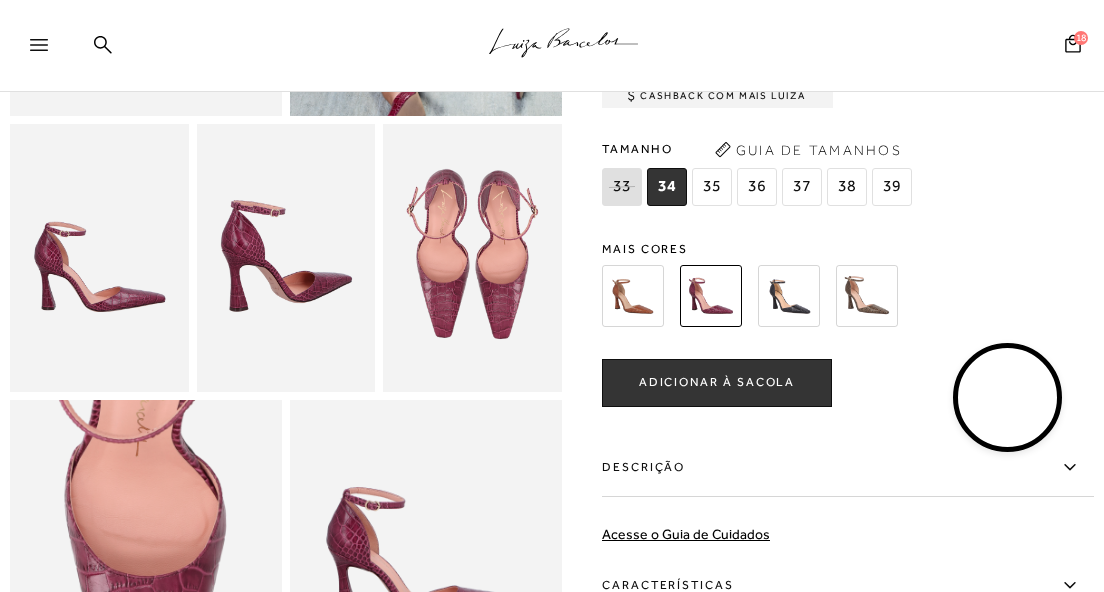 scroll, scrollTop: 500, scrollLeft: 0, axis: vertical 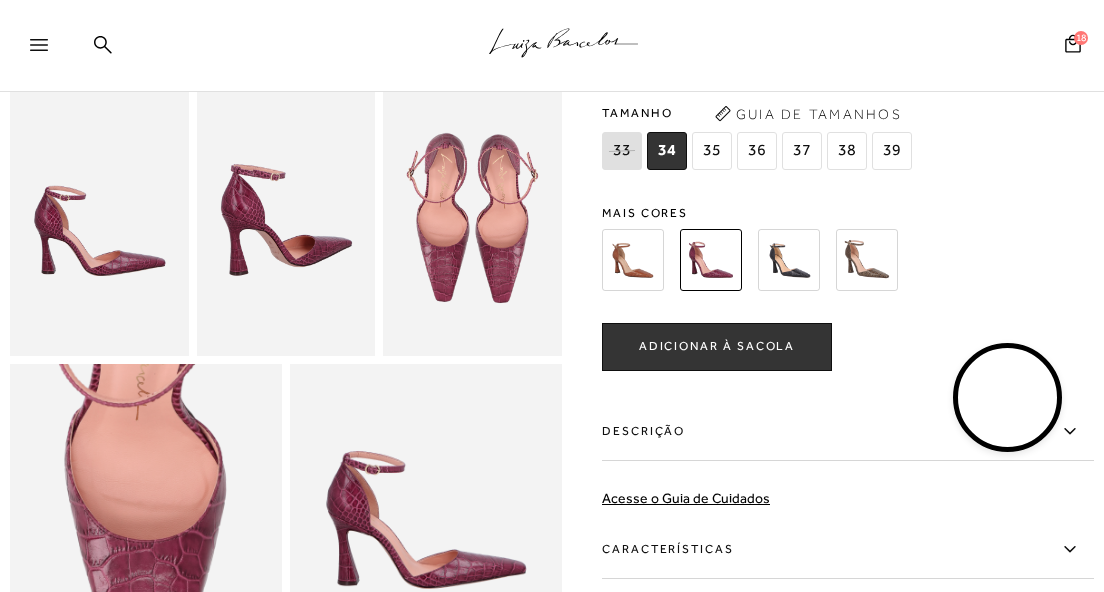 click on "36" at bounding box center [622, 151] 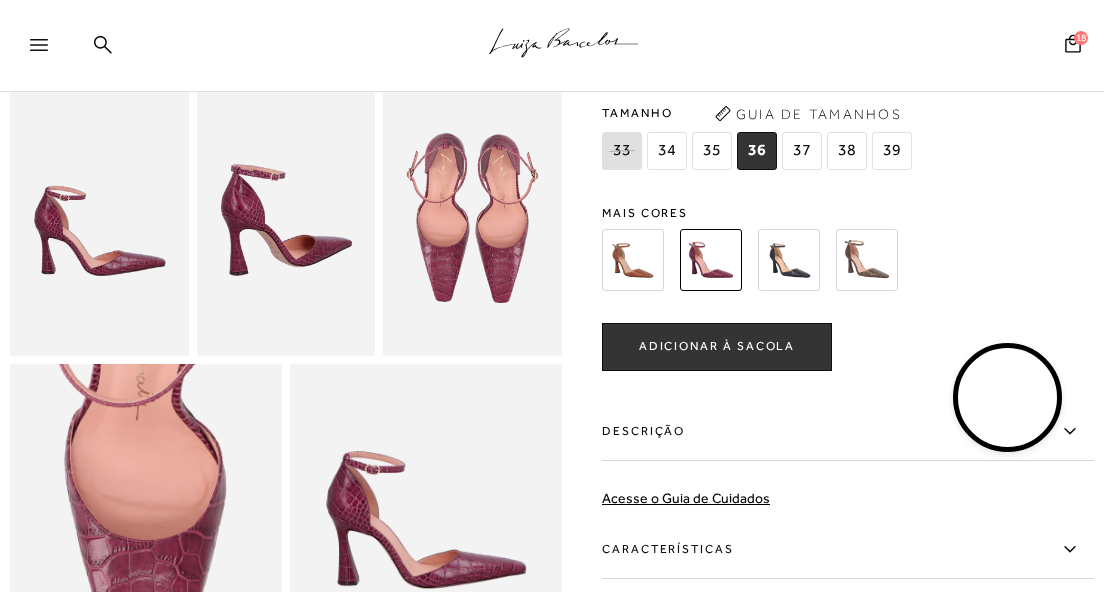 click at bounding box center [789, 260] 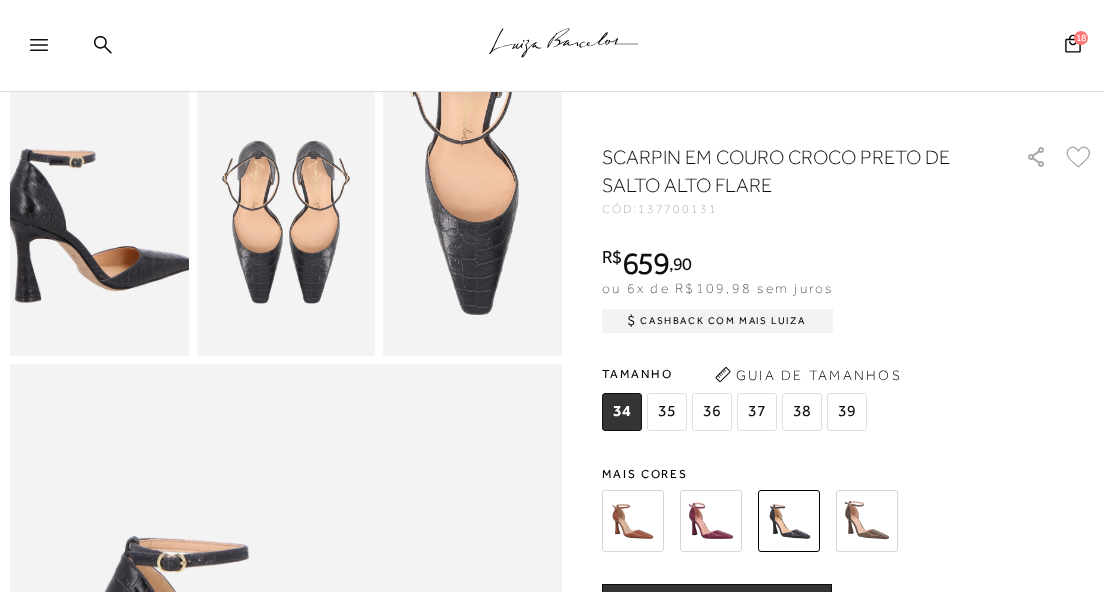 scroll, scrollTop: 0, scrollLeft: 0, axis: both 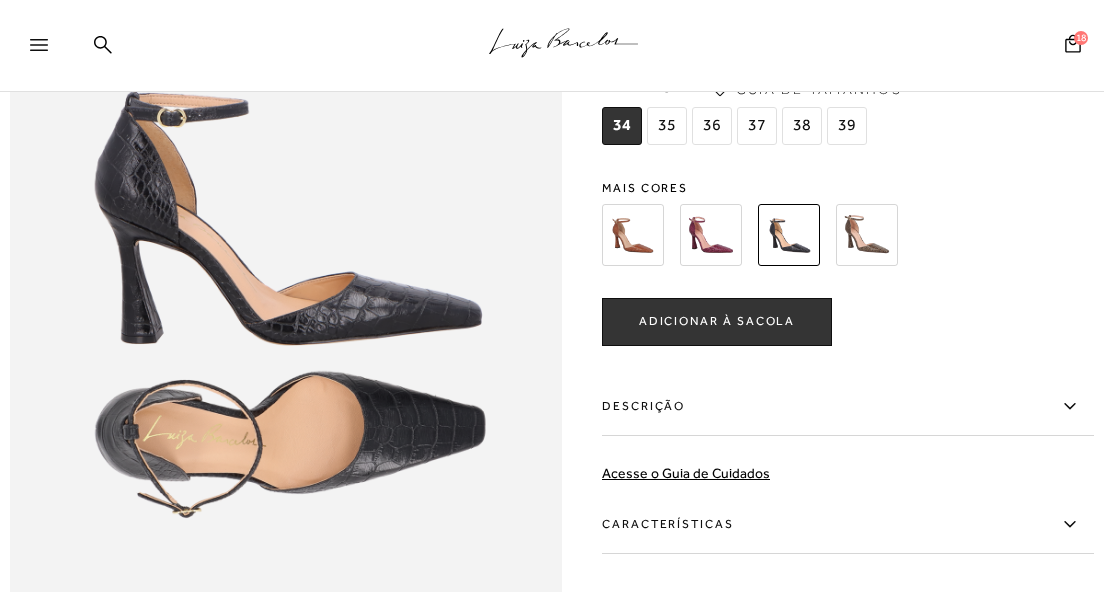 click on "36" at bounding box center (622, 126) 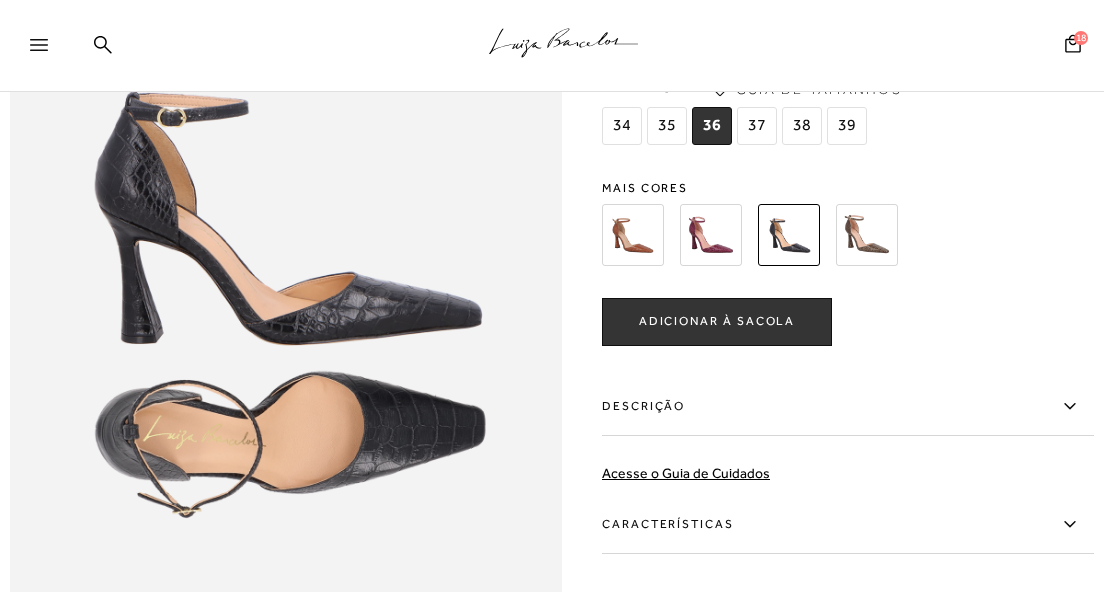 click on "ADICIONAR À SACOLA" at bounding box center [717, 321] 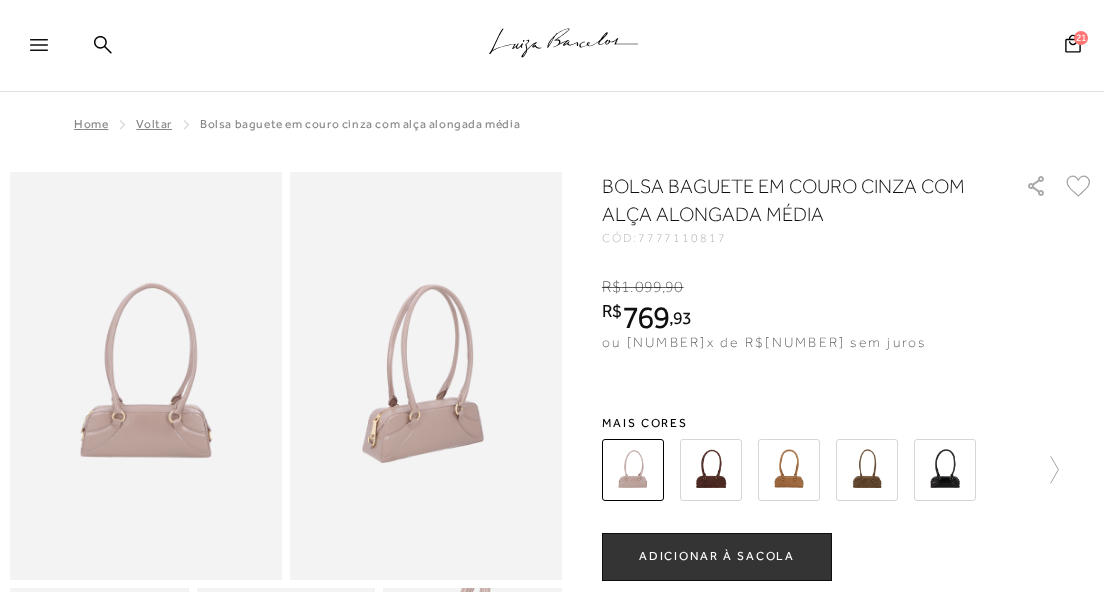 scroll, scrollTop: 0, scrollLeft: 0, axis: both 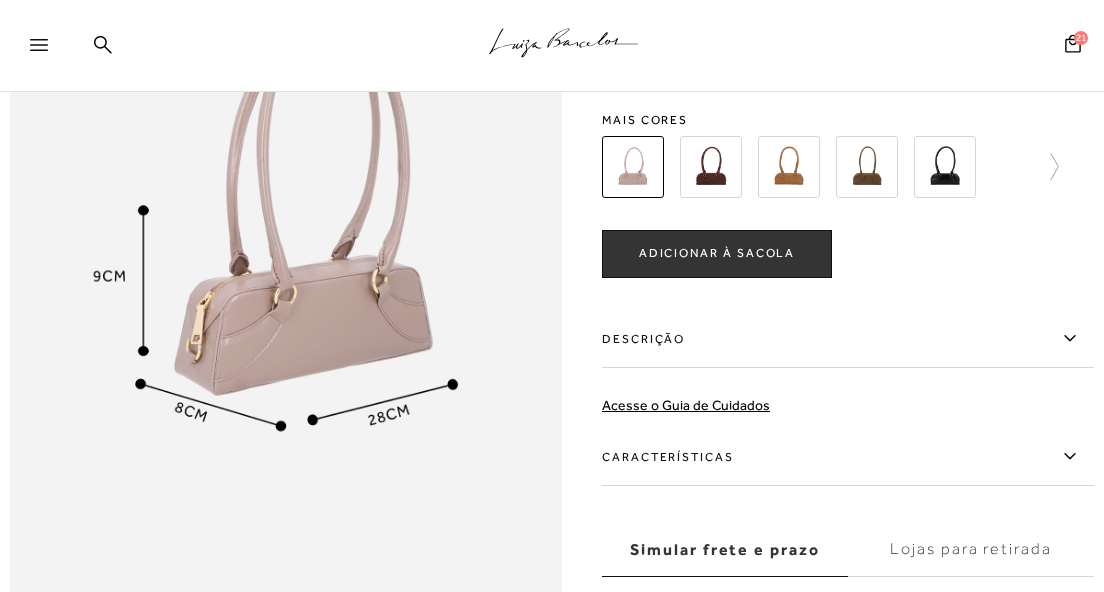 click at bounding box center (789, 167) 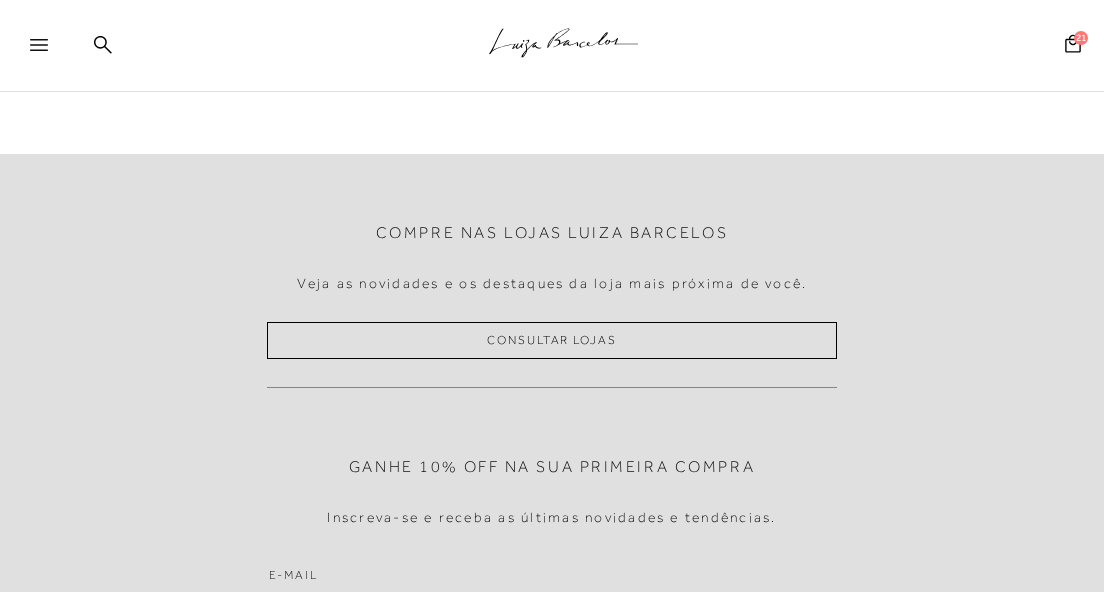 scroll, scrollTop: 0, scrollLeft: 0, axis: both 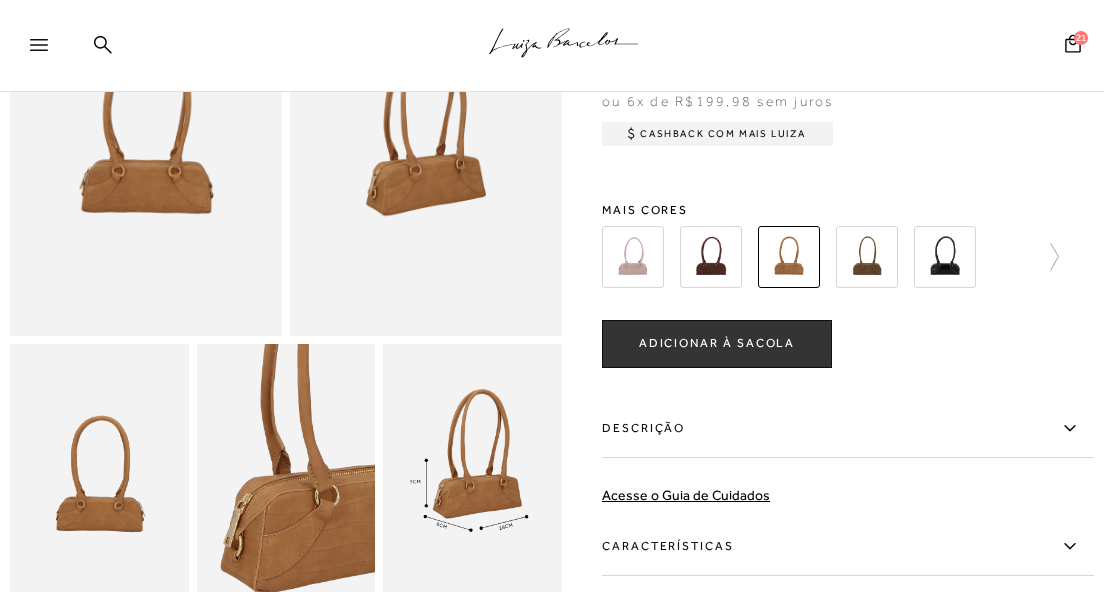 click on "ADICIONAR À SACOLA" at bounding box center (717, 343) 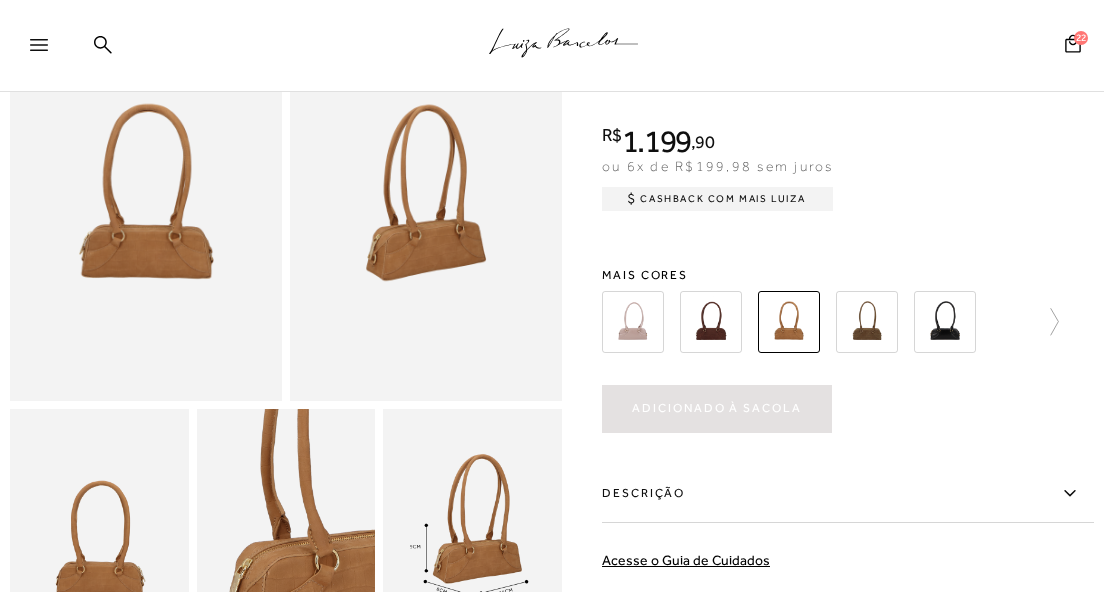 scroll, scrollTop: 144, scrollLeft: 0, axis: vertical 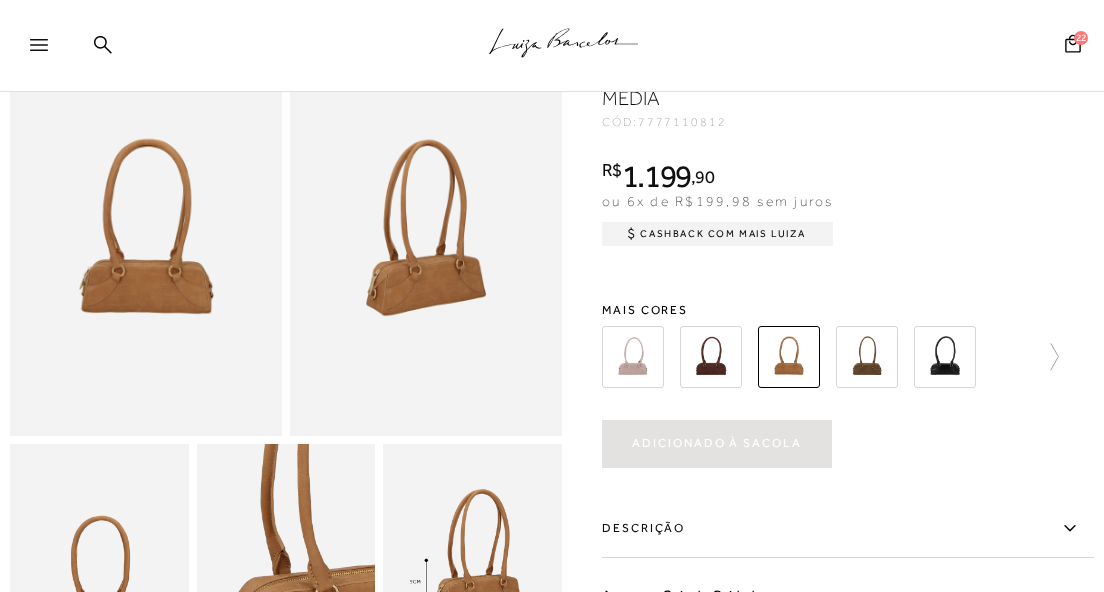 click at bounding box center (867, 357) 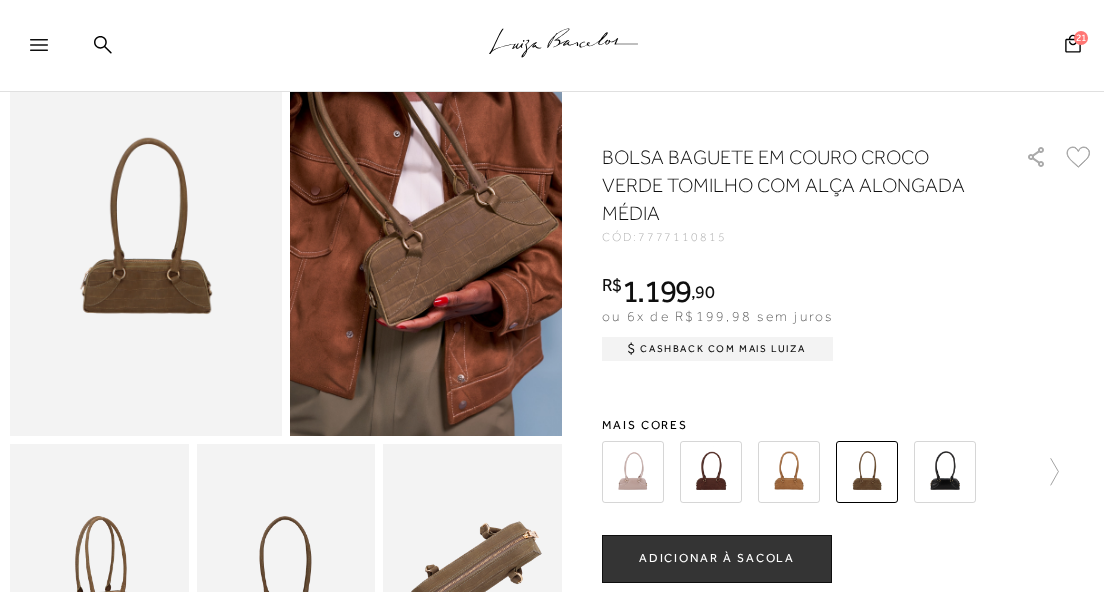 scroll, scrollTop: 0, scrollLeft: 0, axis: both 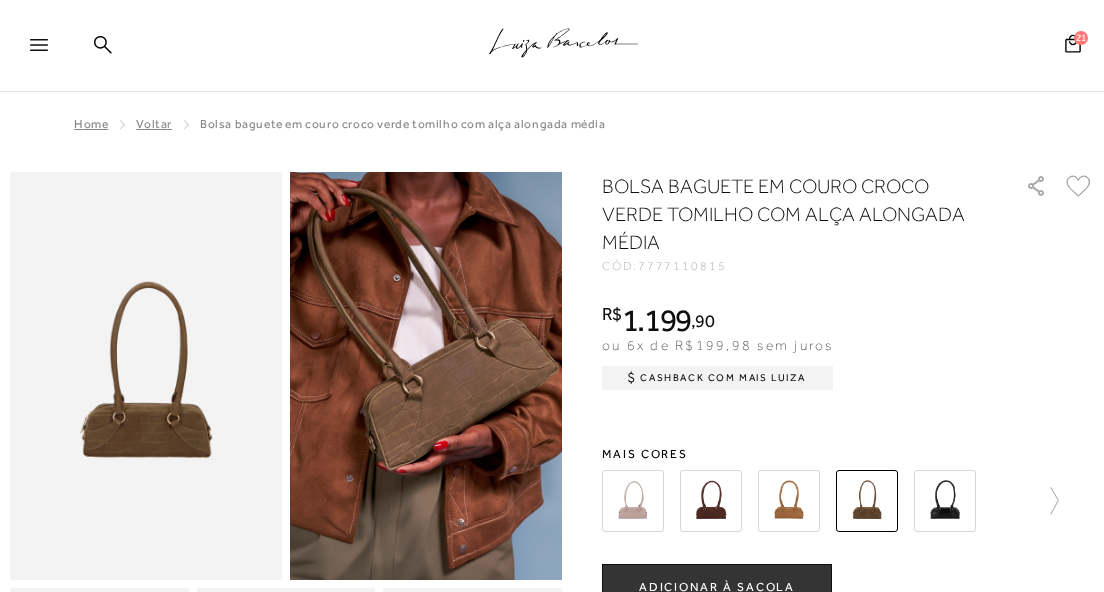 click at bounding box center [711, 501] 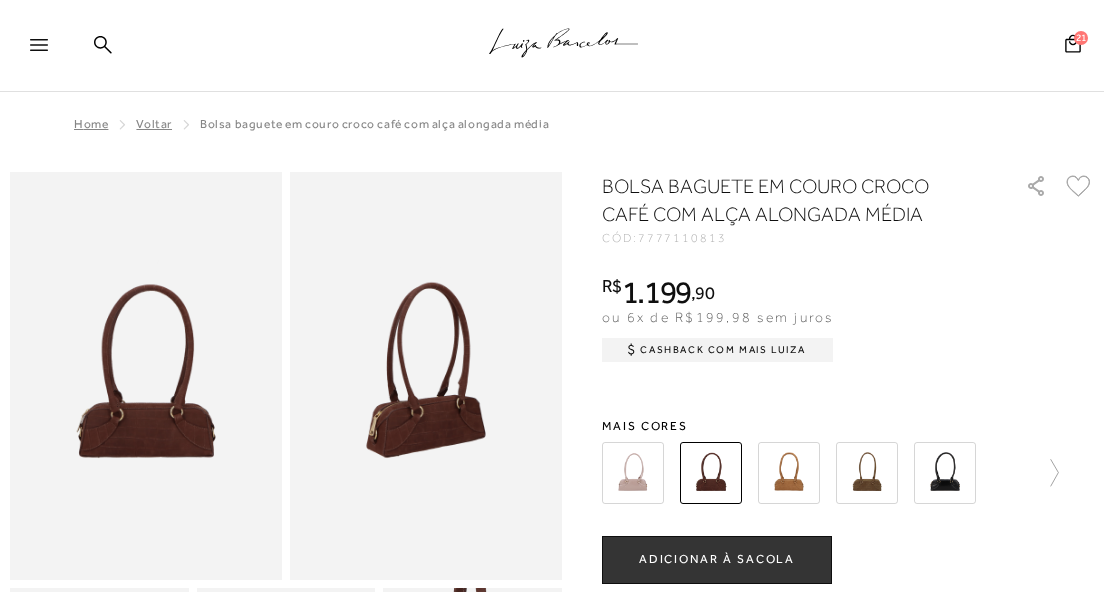 click on "ADICIONAR À SACOLA" at bounding box center (717, 559) 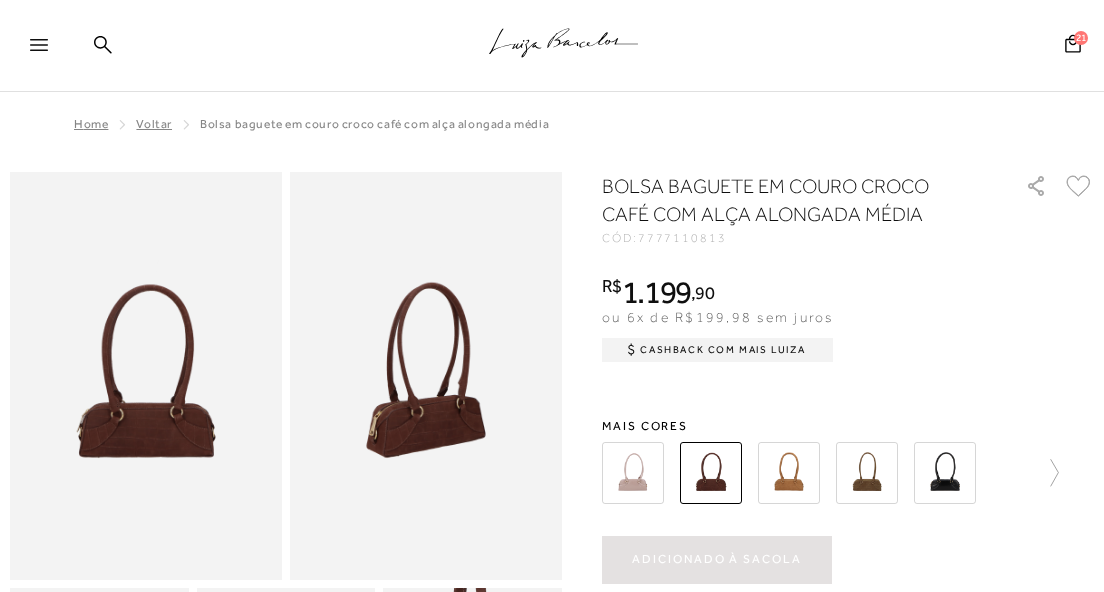 scroll, scrollTop: 400, scrollLeft: 0, axis: vertical 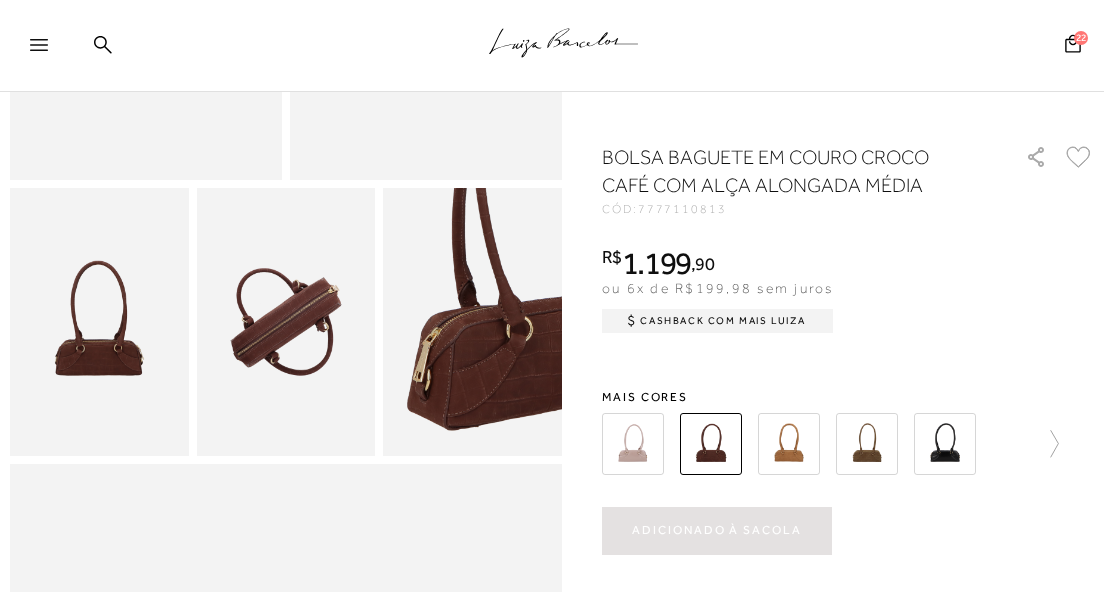 click at bounding box center [867, 444] 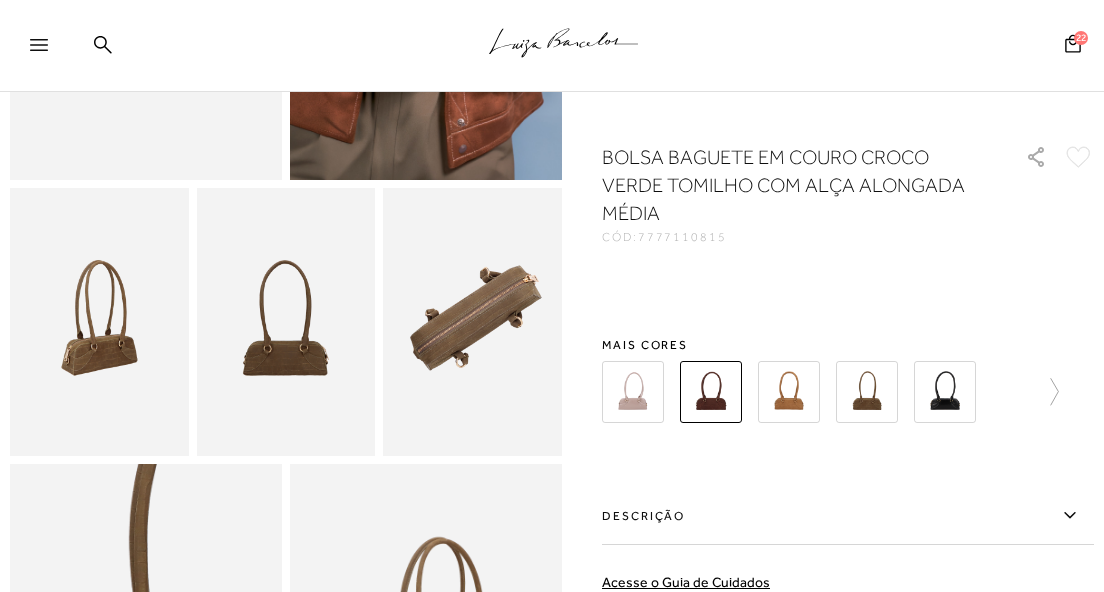 scroll, scrollTop: 0, scrollLeft: 0, axis: both 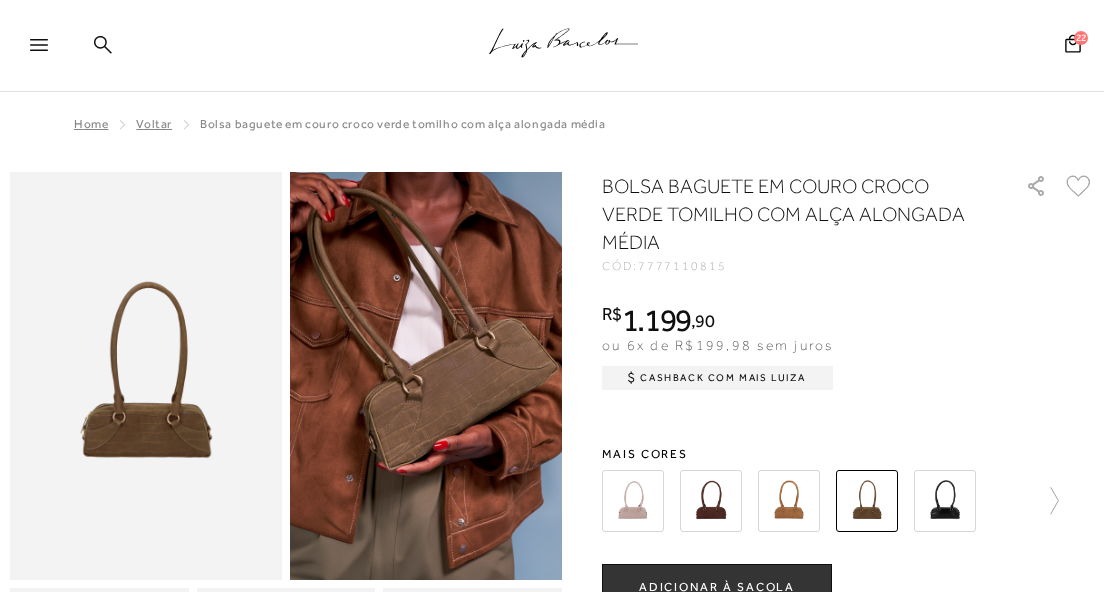 click at bounding box center (103, 44) 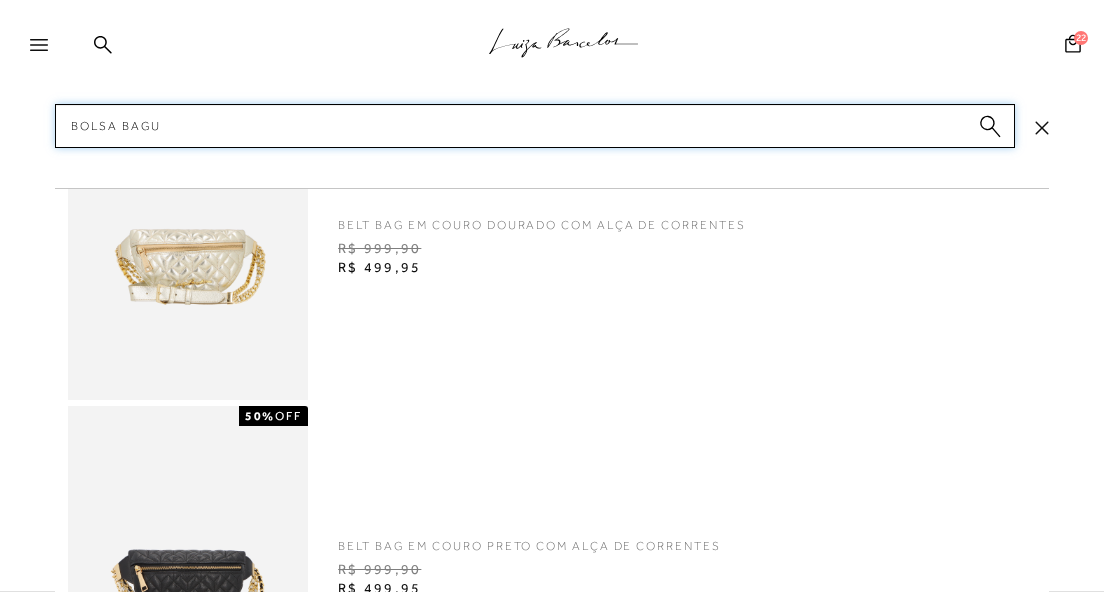 type on "bolsa bague" 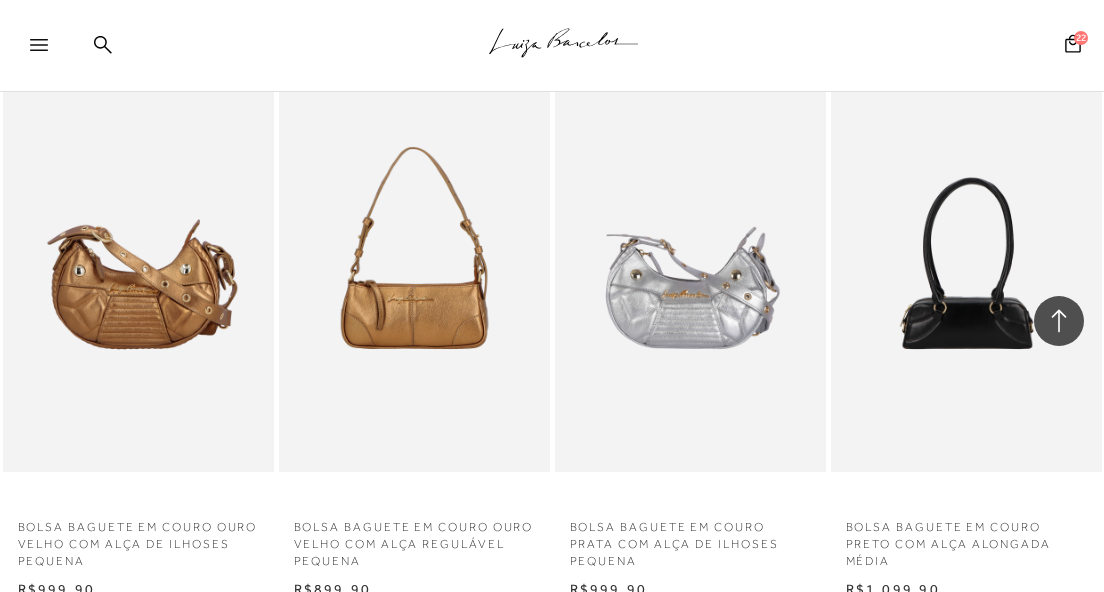 scroll, scrollTop: 1263, scrollLeft: 0, axis: vertical 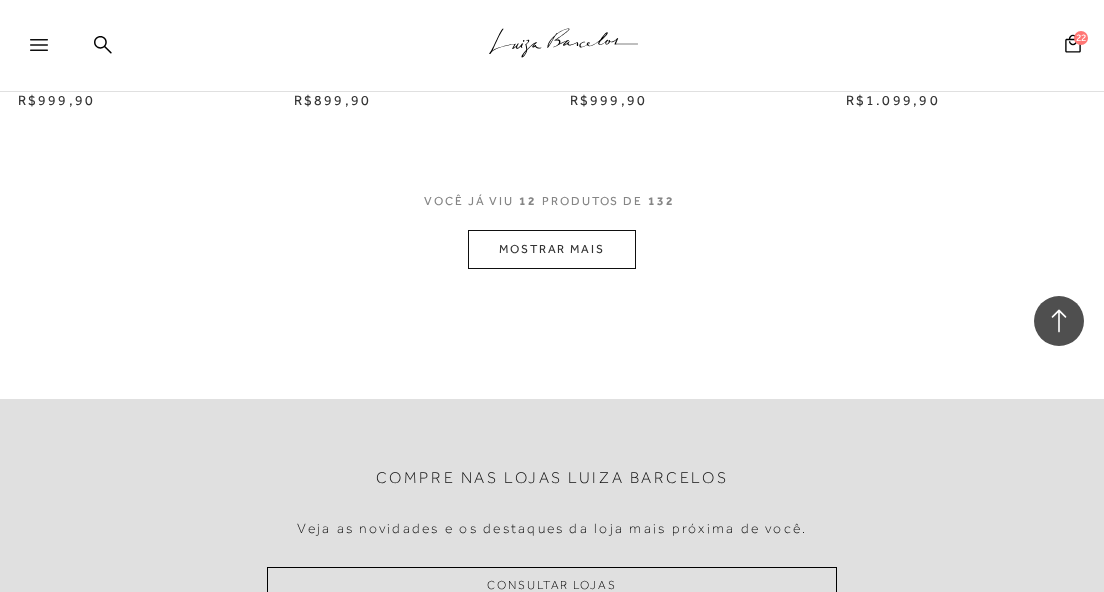 click on "MOSTRAR MAIS" at bounding box center [552, 249] 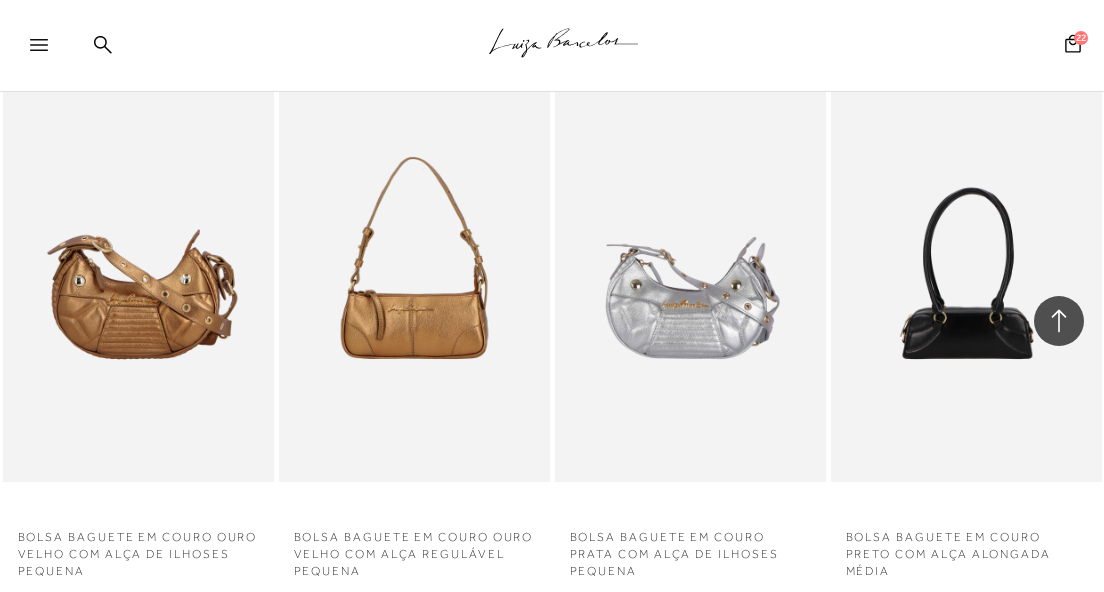 scroll, scrollTop: 1187, scrollLeft: 0, axis: vertical 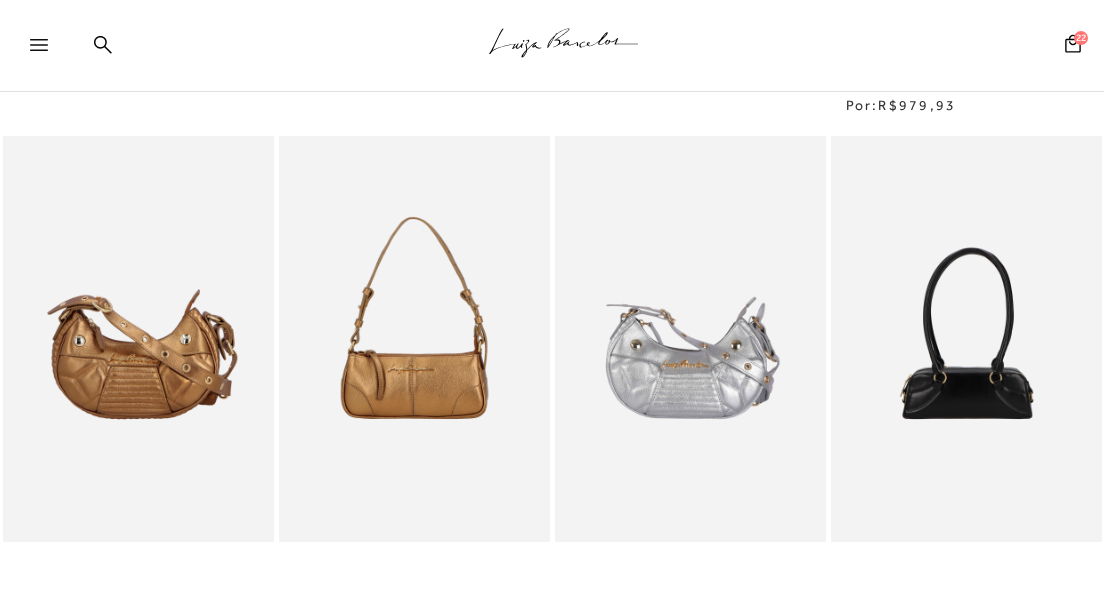 click at bounding box center [39, 45] 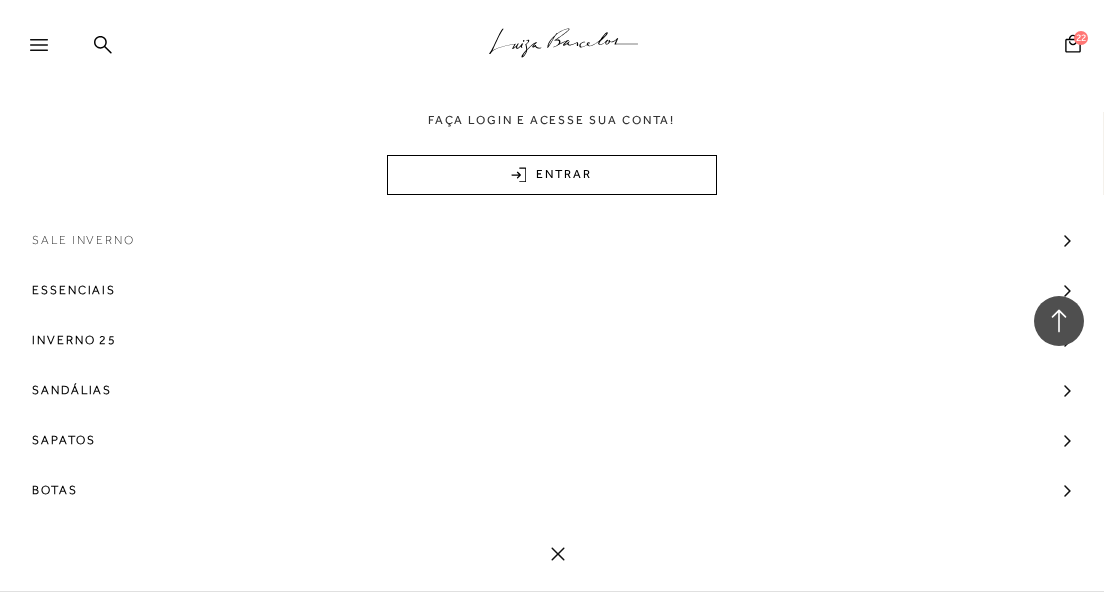scroll, scrollTop: 1789, scrollLeft: 0, axis: vertical 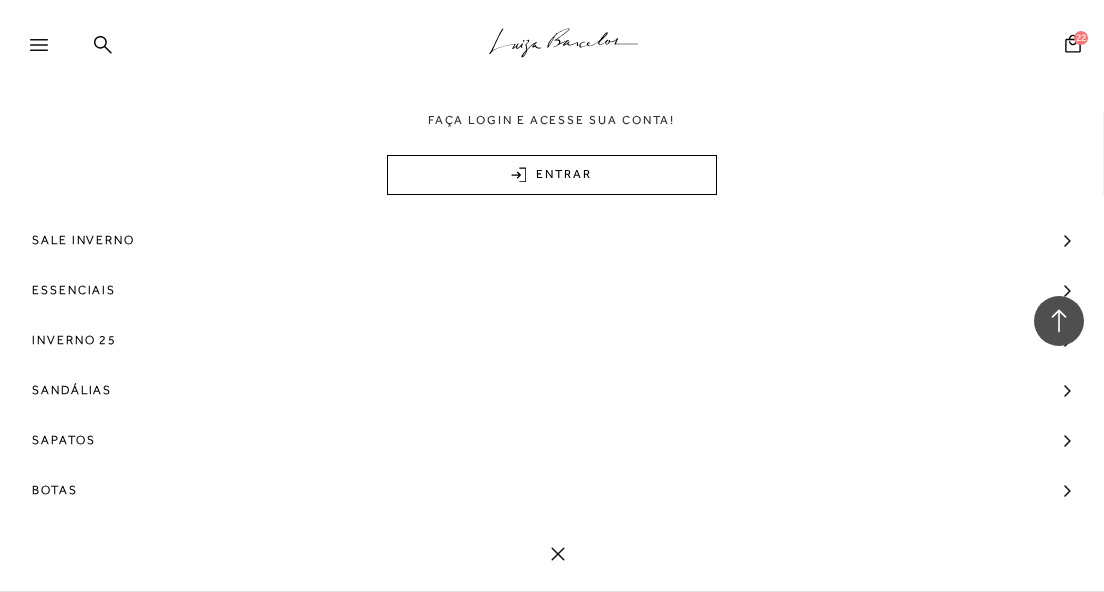 click at bounding box center [39, 45] 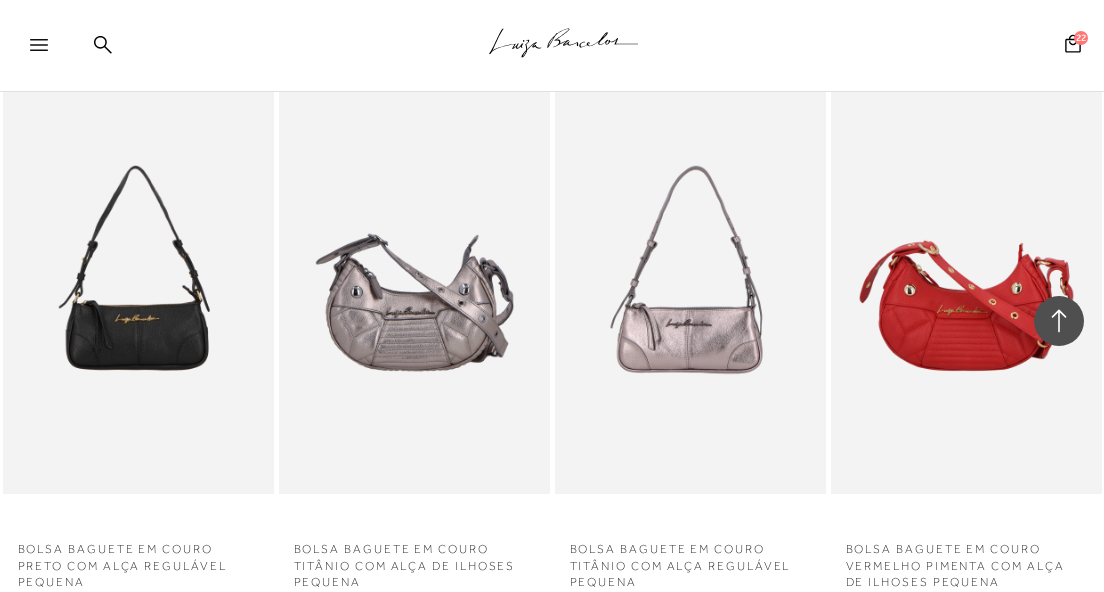 click at bounding box center (39, 45) 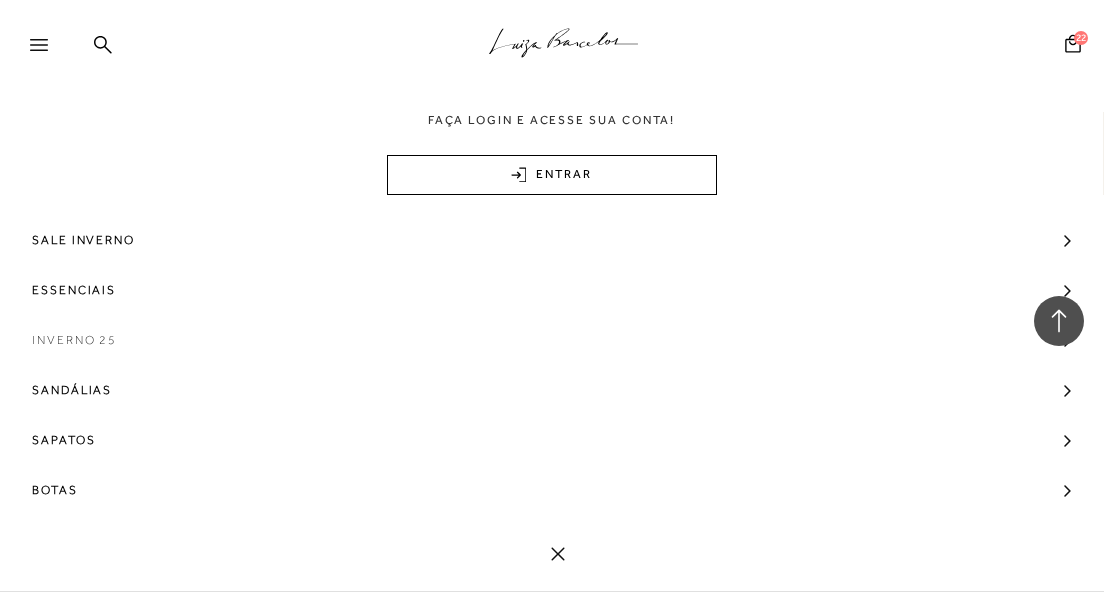 click on "Inverno 25" at bounding box center (74, 340) 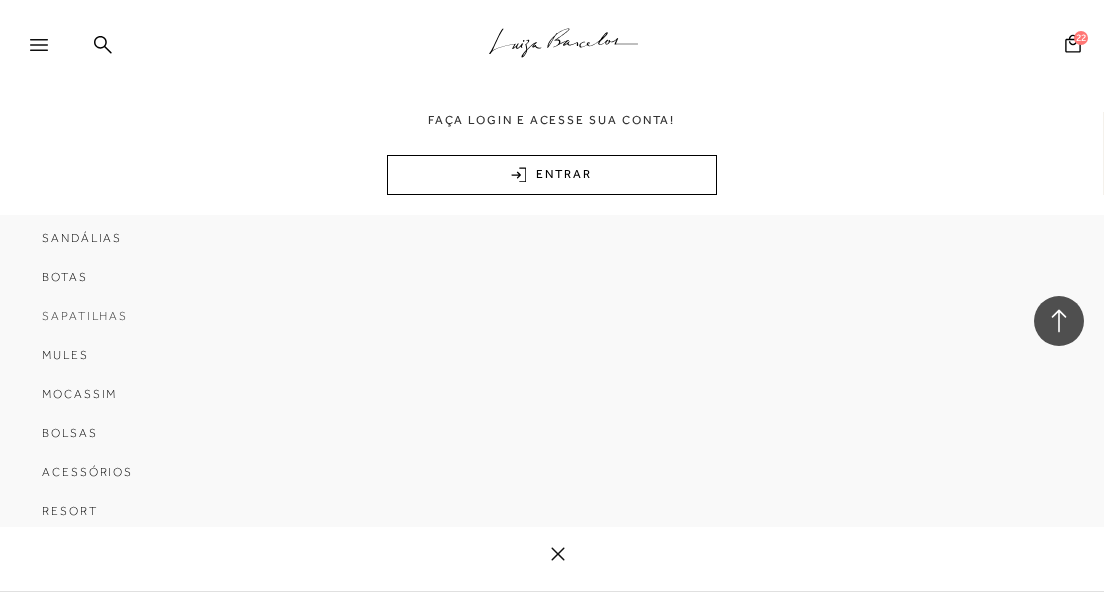 scroll, scrollTop: 200, scrollLeft: 0, axis: vertical 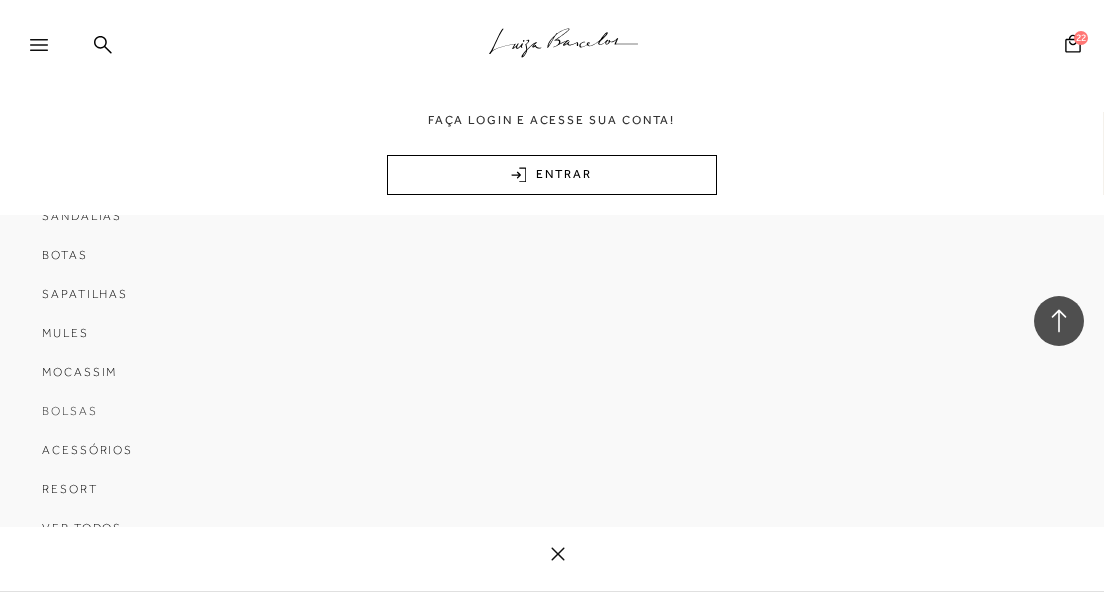 click on "Bolsas" at bounding box center [70, 411] 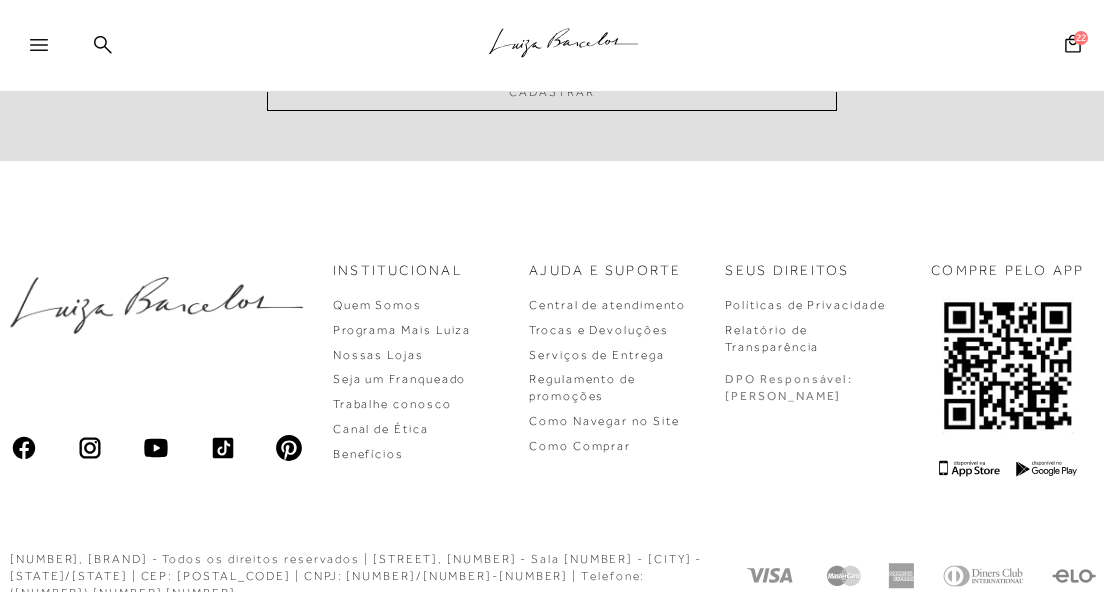 scroll, scrollTop: 443, scrollLeft: 0, axis: vertical 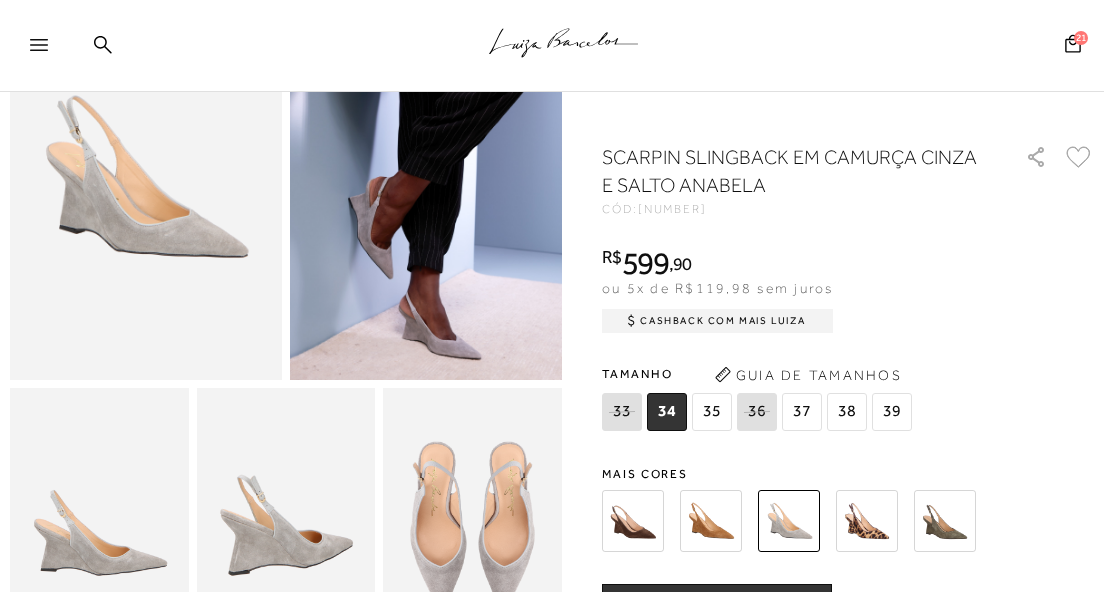 click at bounding box center (633, 521) 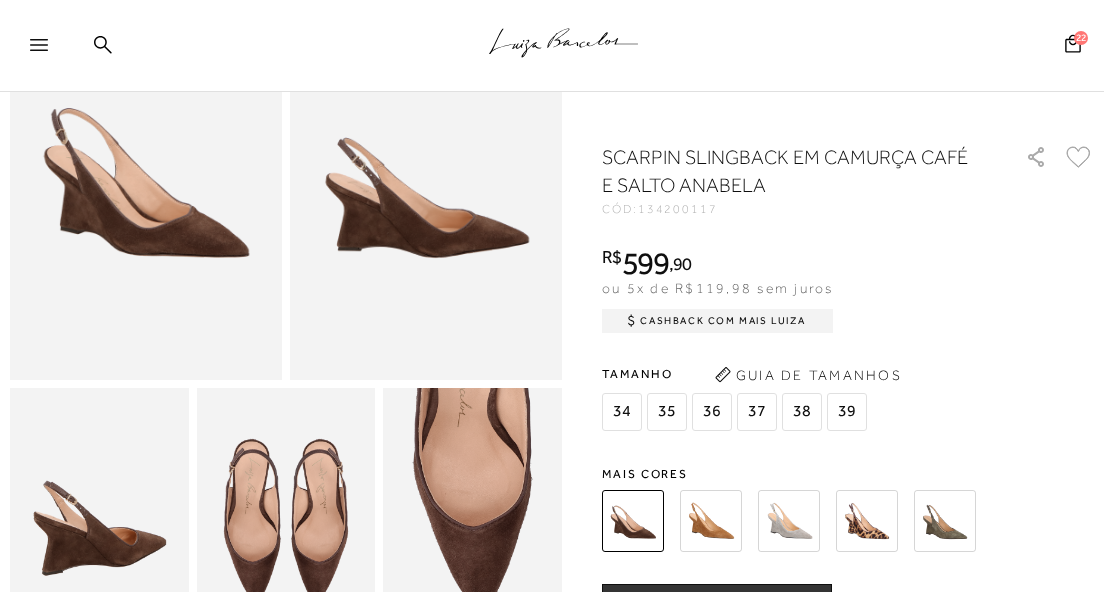 scroll, scrollTop: 0, scrollLeft: 0, axis: both 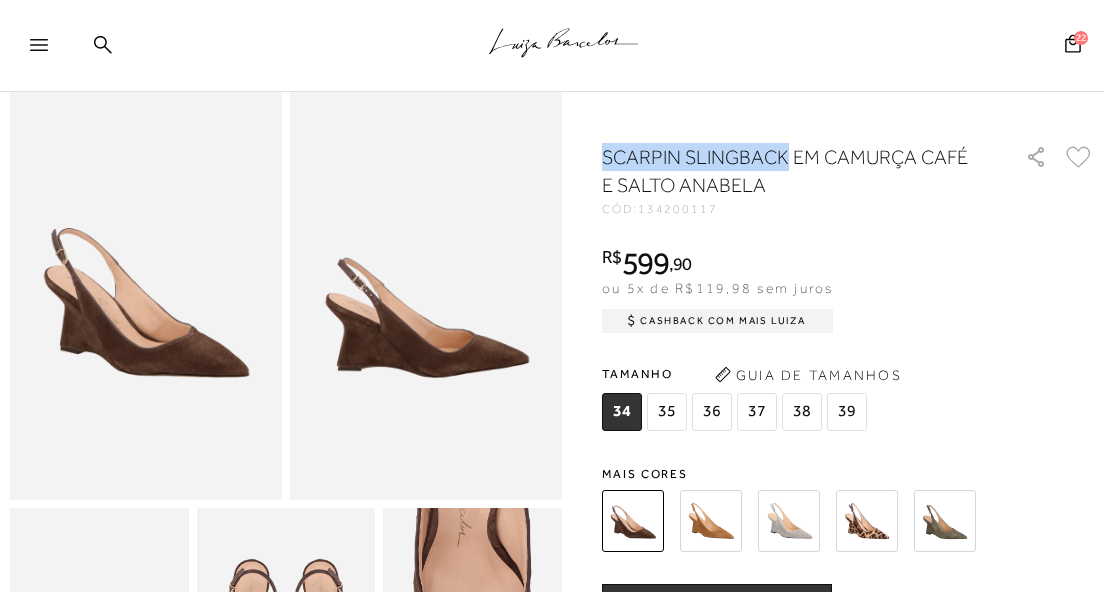 drag, startPoint x: 605, startPoint y: 157, endPoint x: 783, endPoint y: 158, distance: 178.0028 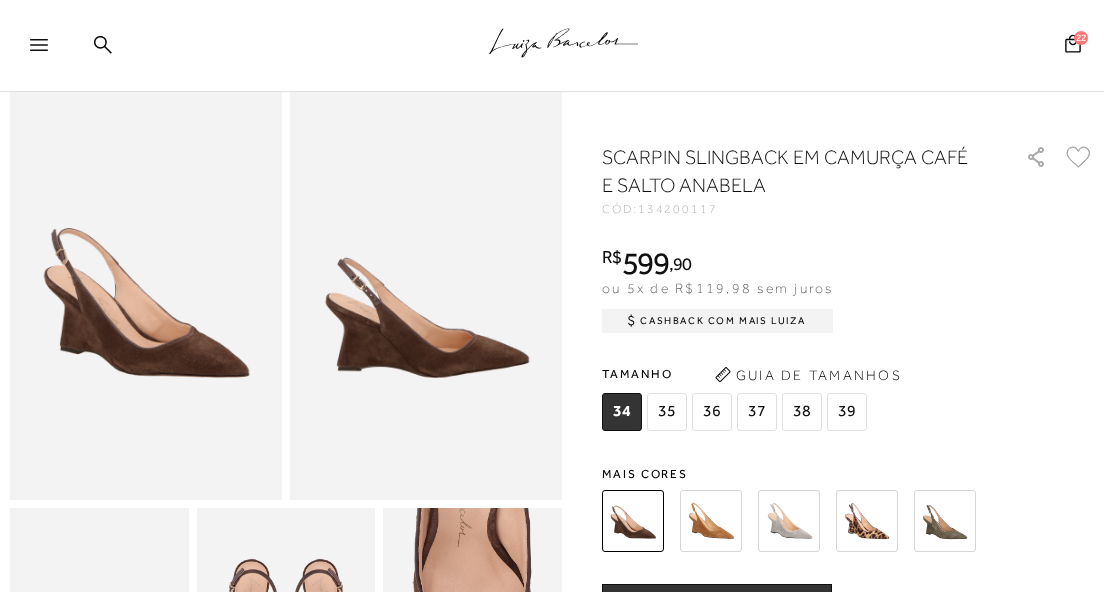 click on ".a{fill-rule:evenodd;stroke:#000!important;stroke-width:0!important;}" at bounding box center (585, 46) 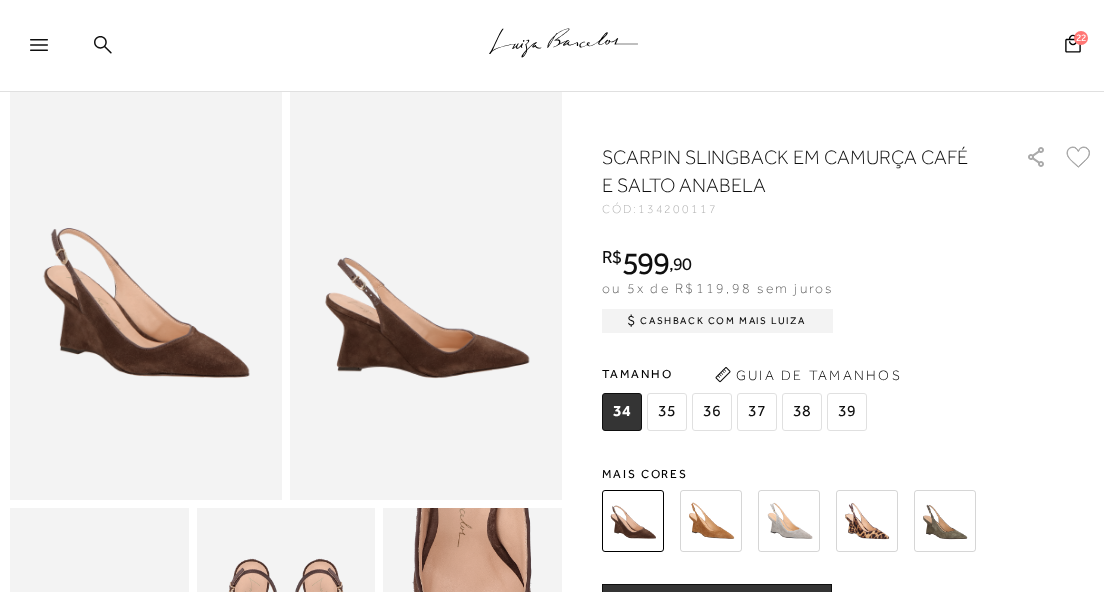 click at bounding box center (103, 44) 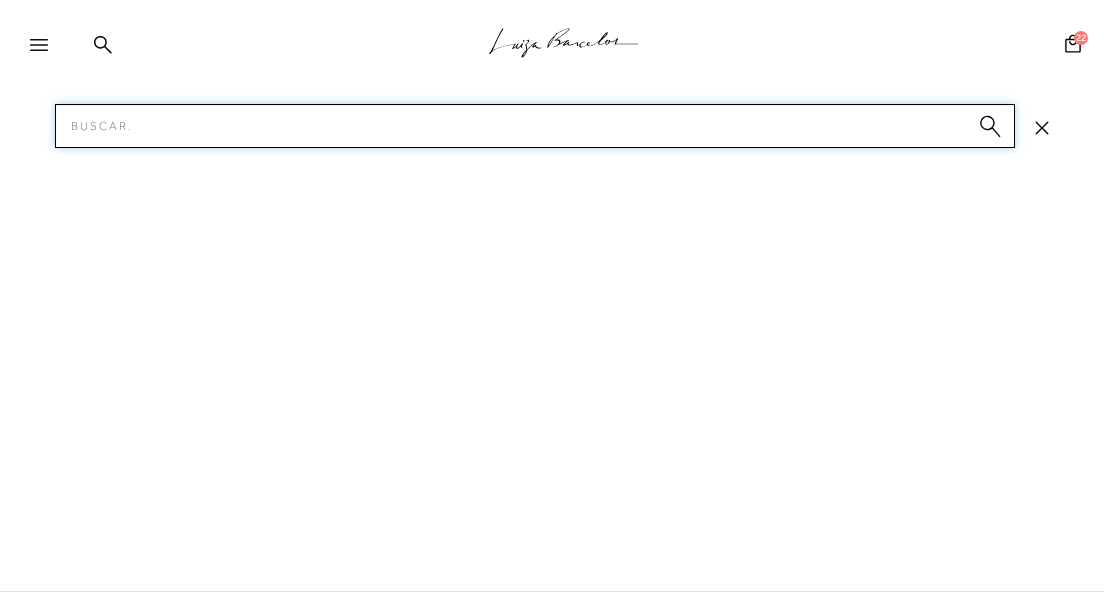 paste on "SCARPIN SLINGBACK" 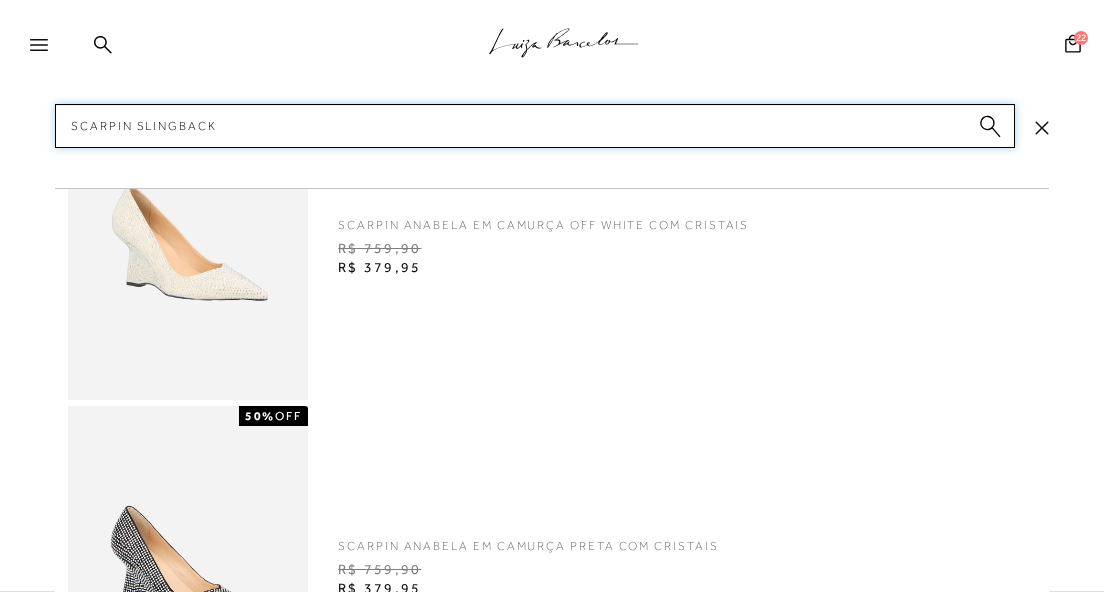 type on "SCARPIN SLINGBACK" 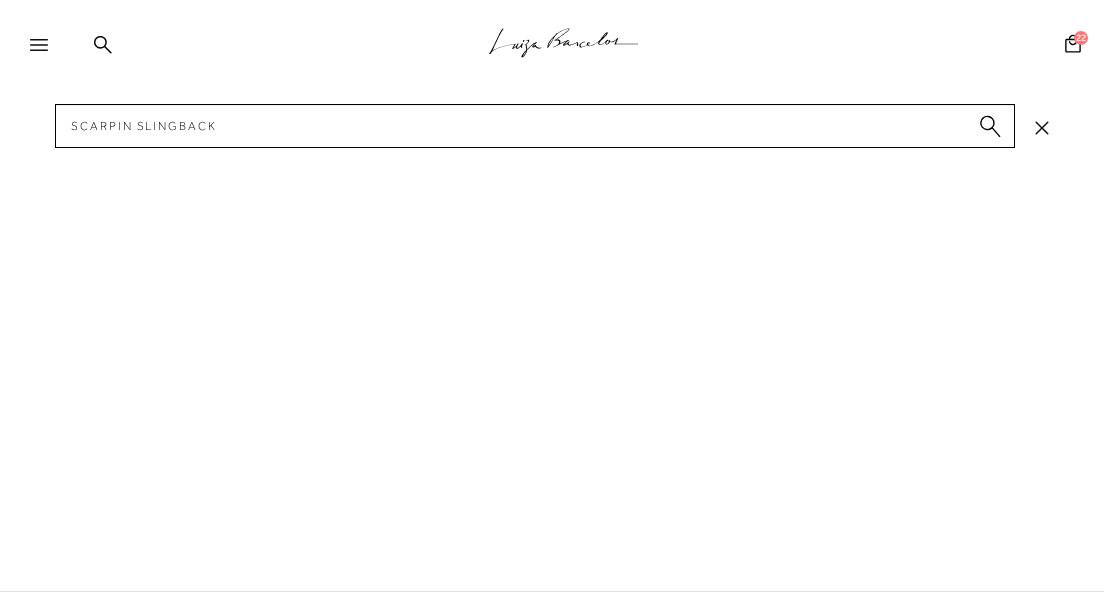 click at bounding box center [987, 123] 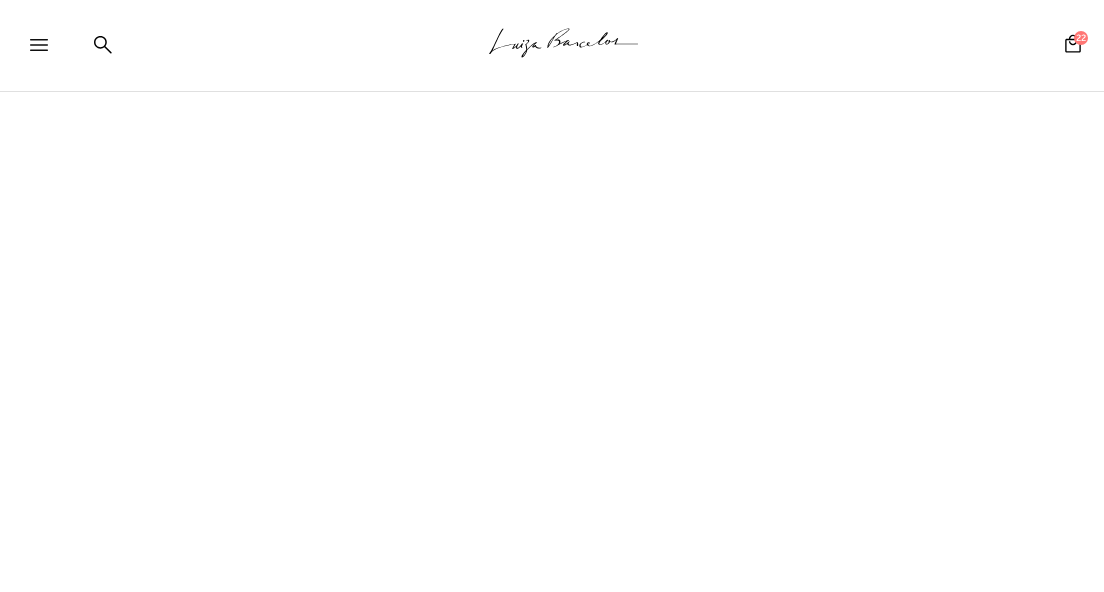 scroll, scrollTop: 0, scrollLeft: 0, axis: both 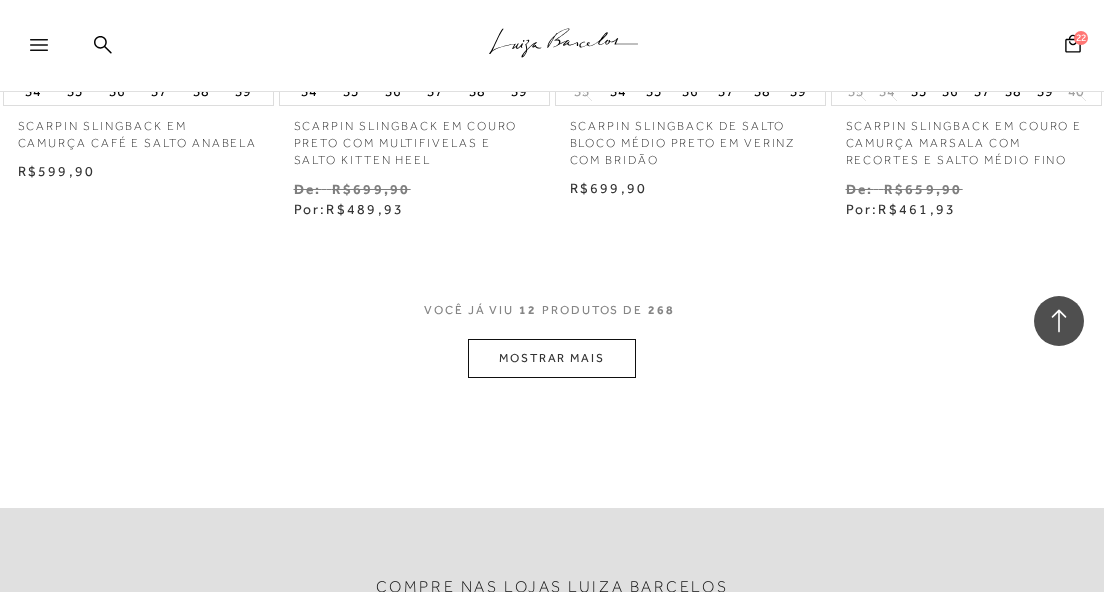 click on "MOSTRAR MAIS" at bounding box center (552, 358) 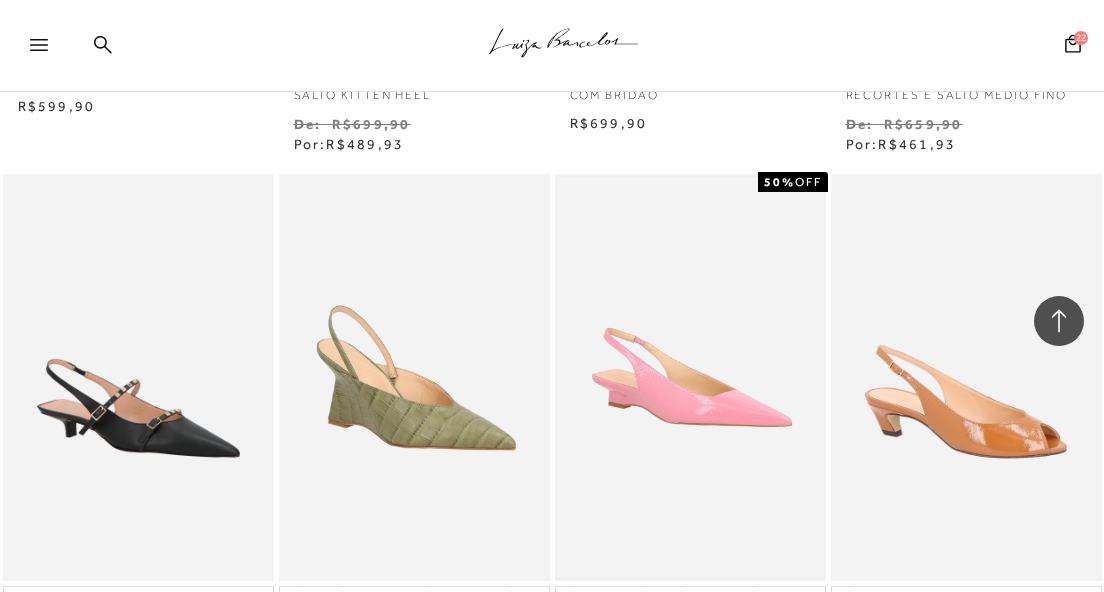 scroll, scrollTop: 1758, scrollLeft: 0, axis: vertical 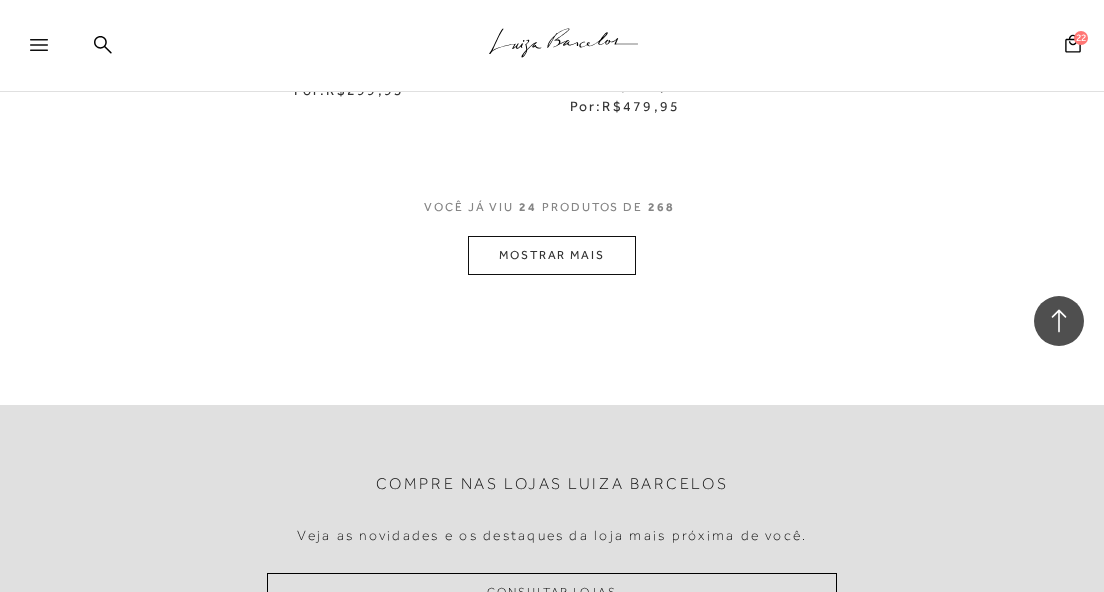 click on "MOSTRAR MAIS" at bounding box center (552, 255) 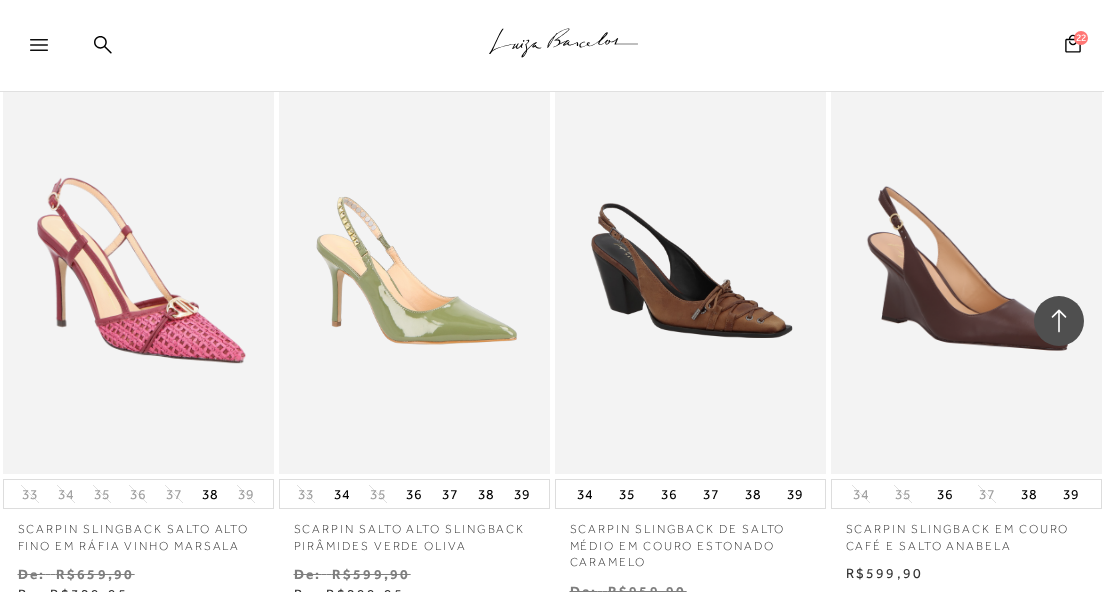 scroll, scrollTop: 4137, scrollLeft: 0, axis: vertical 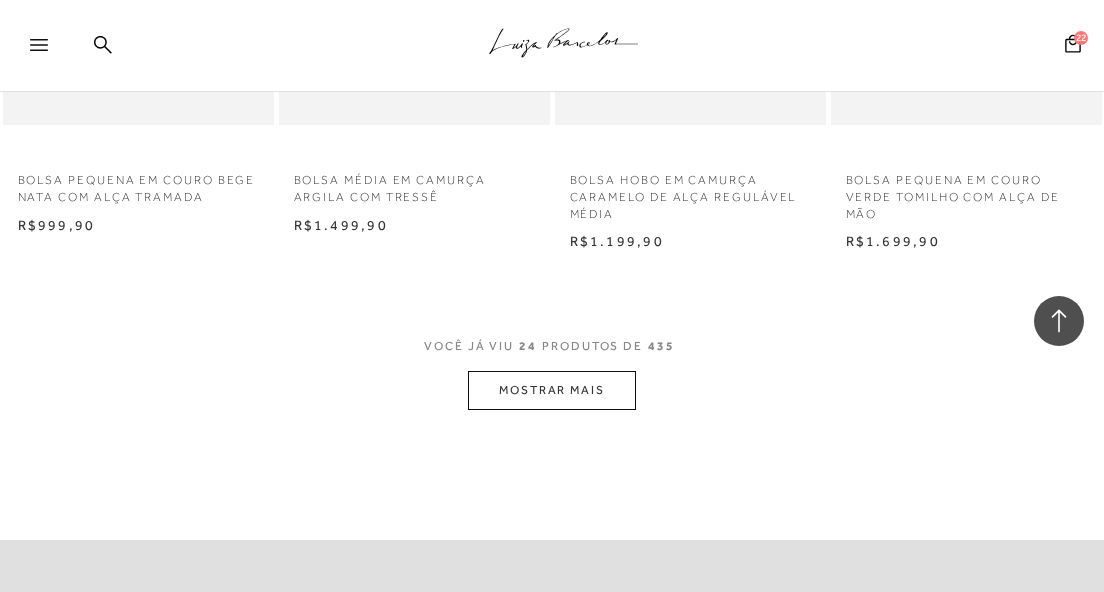 click on "MOSTRAR MAIS" at bounding box center (552, 390) 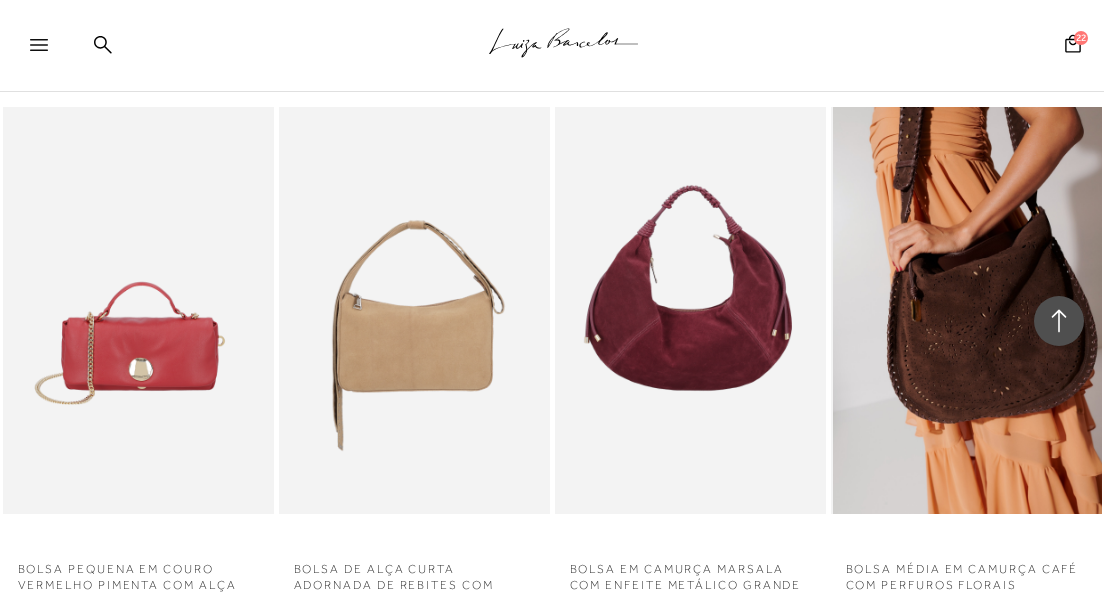 scroll, scrollTop: 3338, scrollLeft: 0, axis: vertical 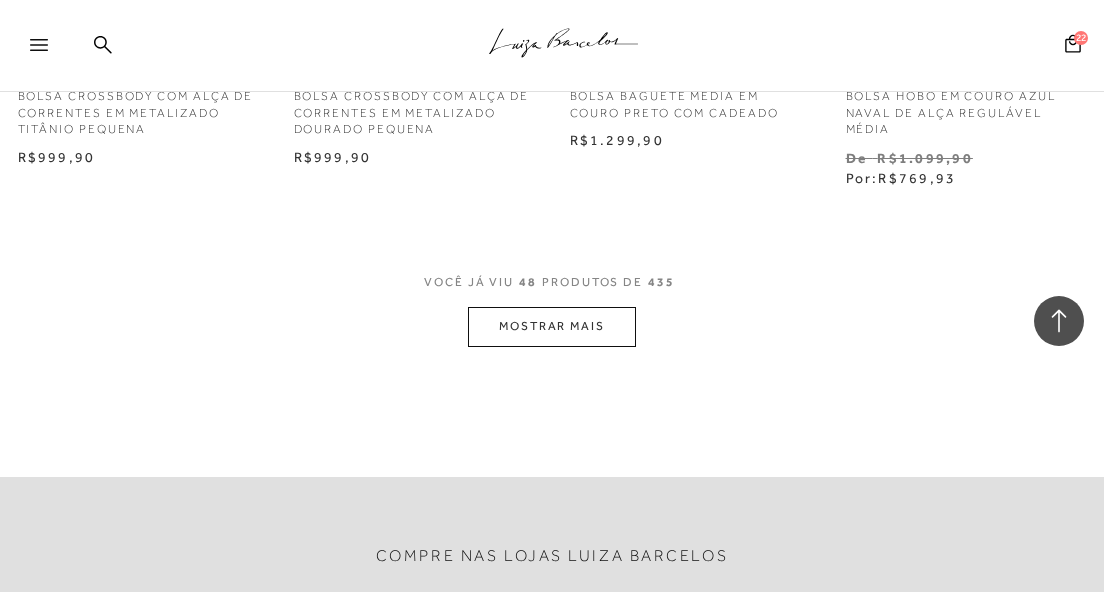 click on "MOSTRAR MAIS" at bounding box center (552, 326) 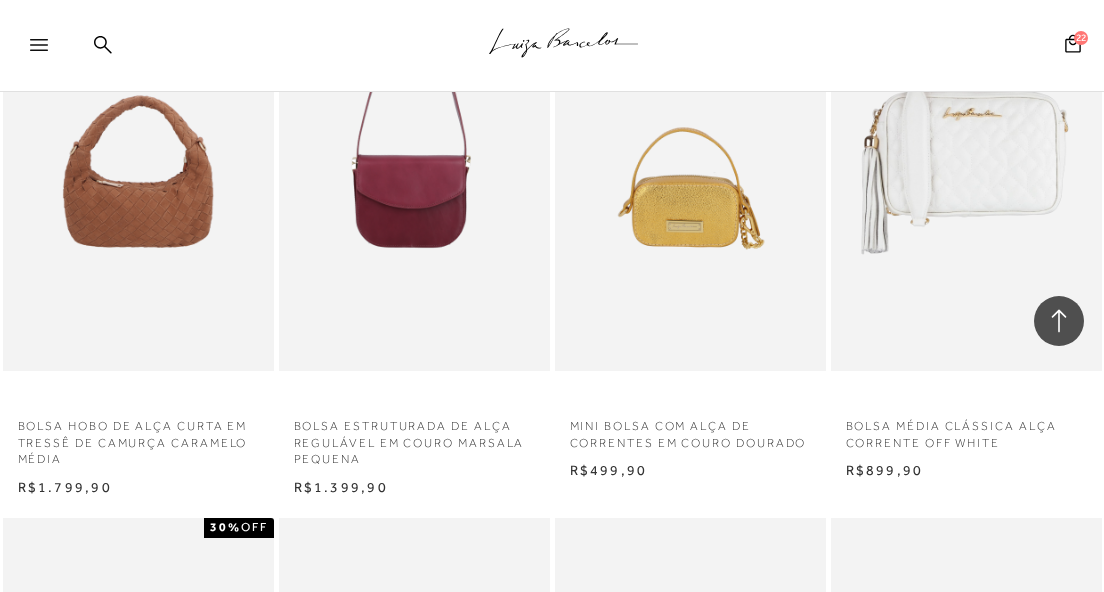scroll, scrollTop: 7420, scrollLeft: 0, axis: vertical 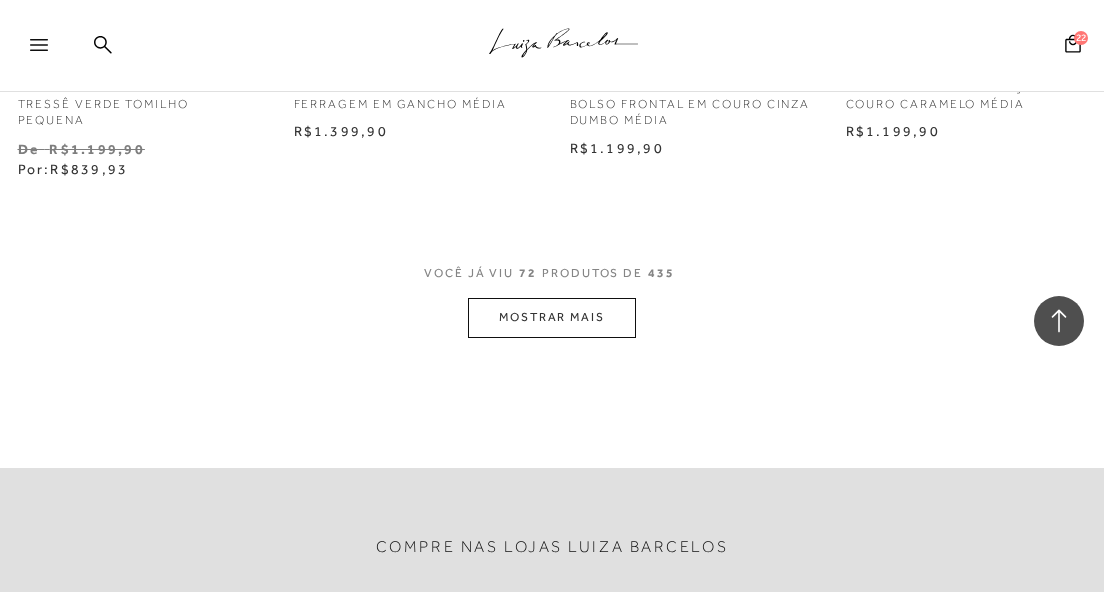 click on "MOSTRAR MAIS" at bounding box center [552, 317] 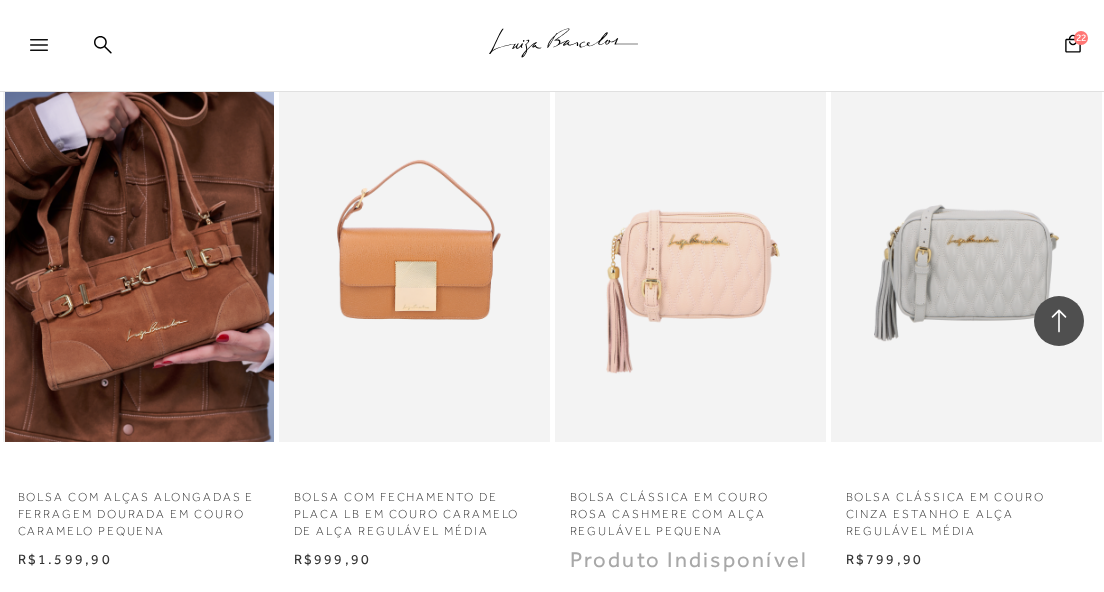 scroll, scrollTop: 10157, scrollLeft: 0, axis: vertical 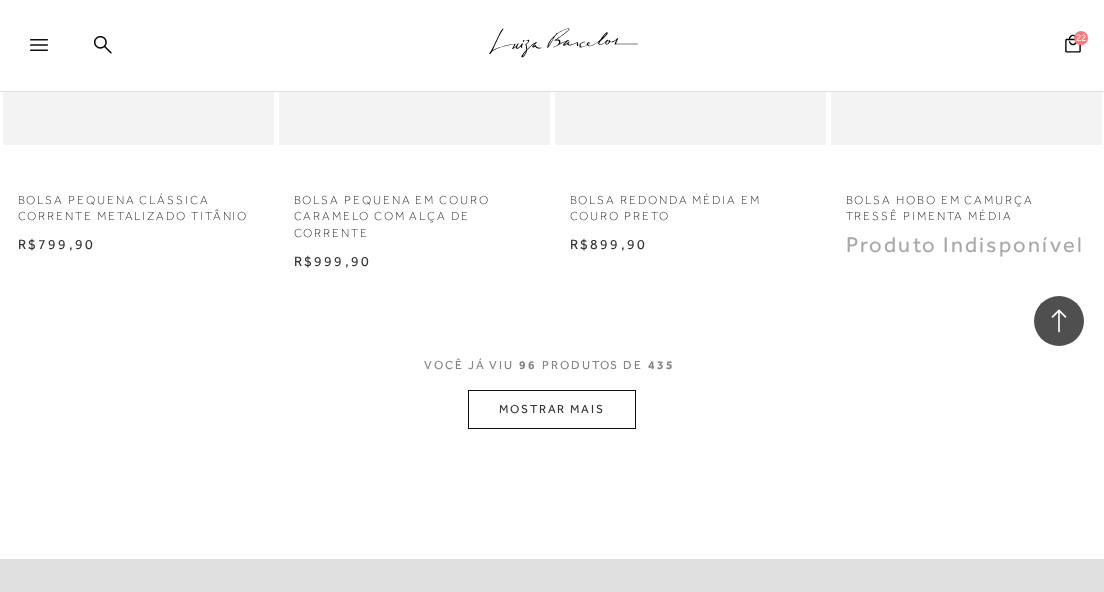 click on "MOSTRAR MAIS" at bounding box center (552, 409) 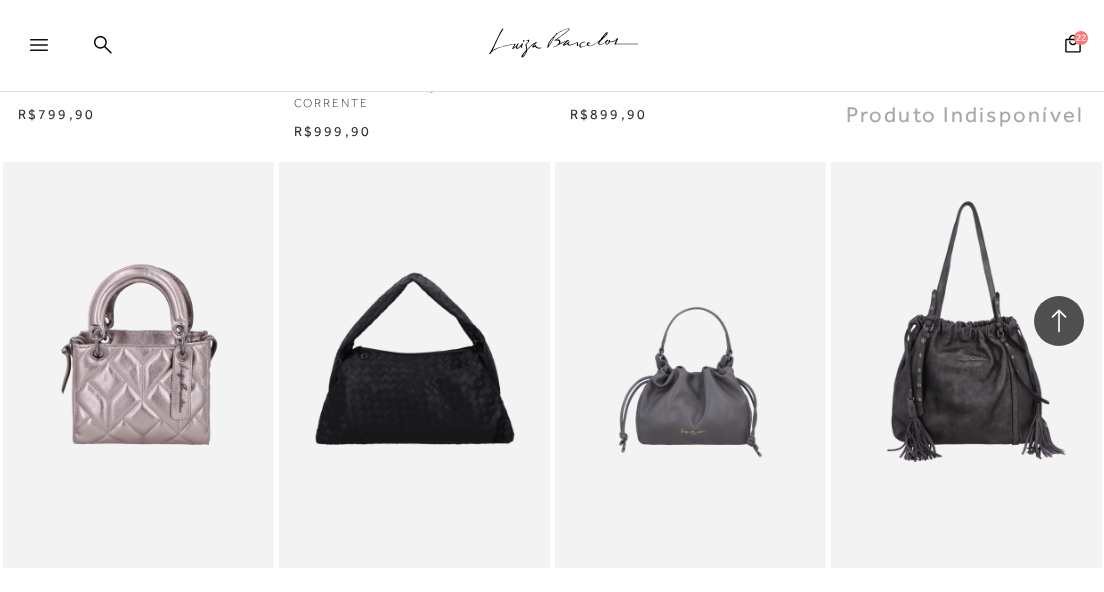 scroll, scrollTop: 13520, scrollLeft: 0, axis: vertical 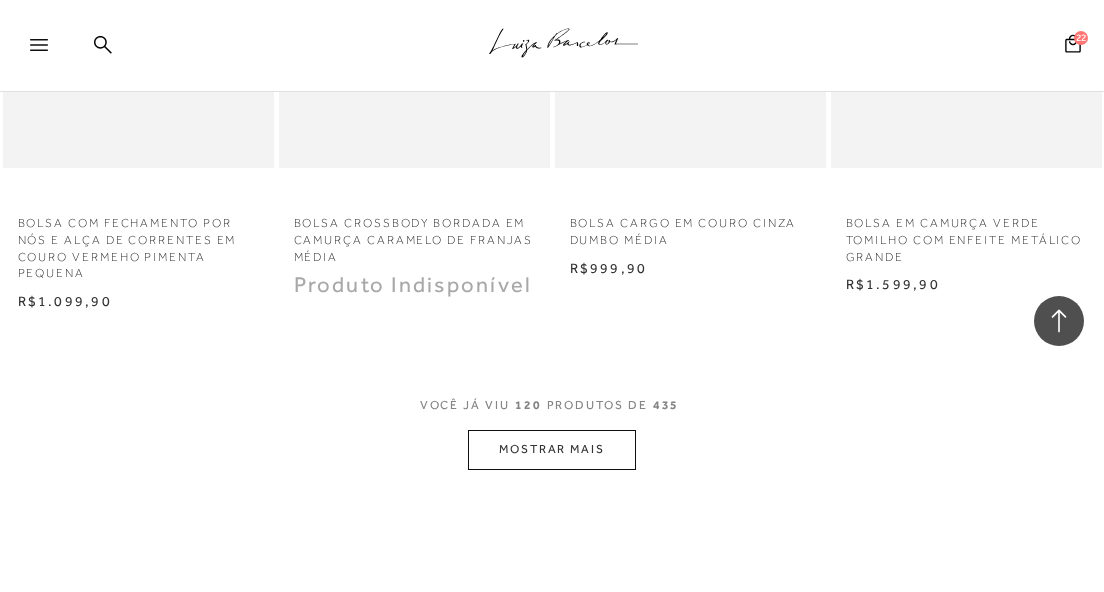 click on "MOSTRAR MAIS" at bounding box center (552, 449) 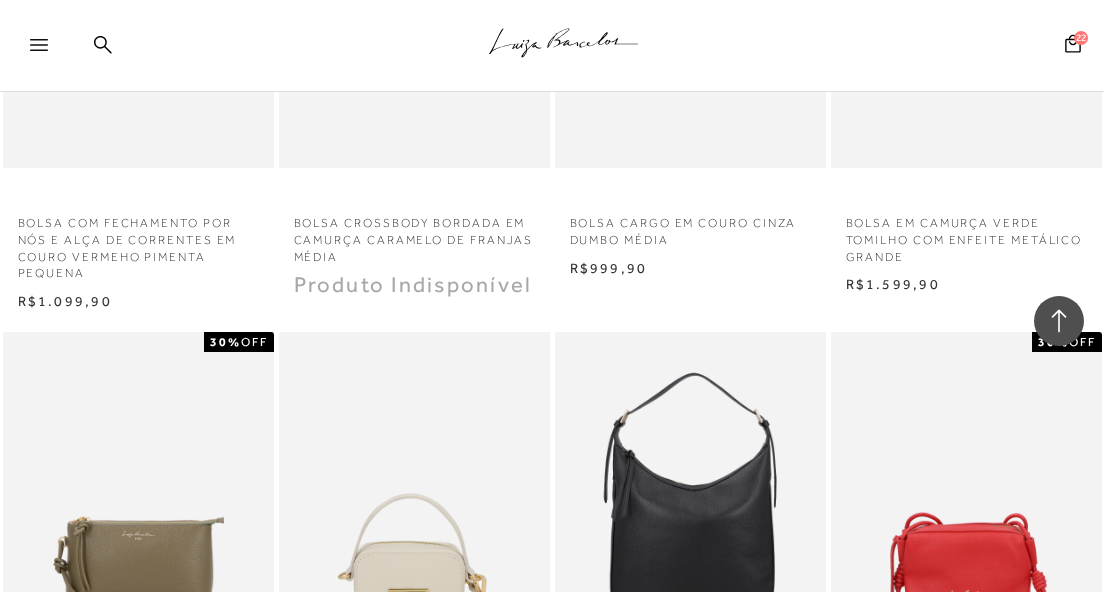 scroll, scrollTop: 16308, scrollLeft: 0, axis: vertical 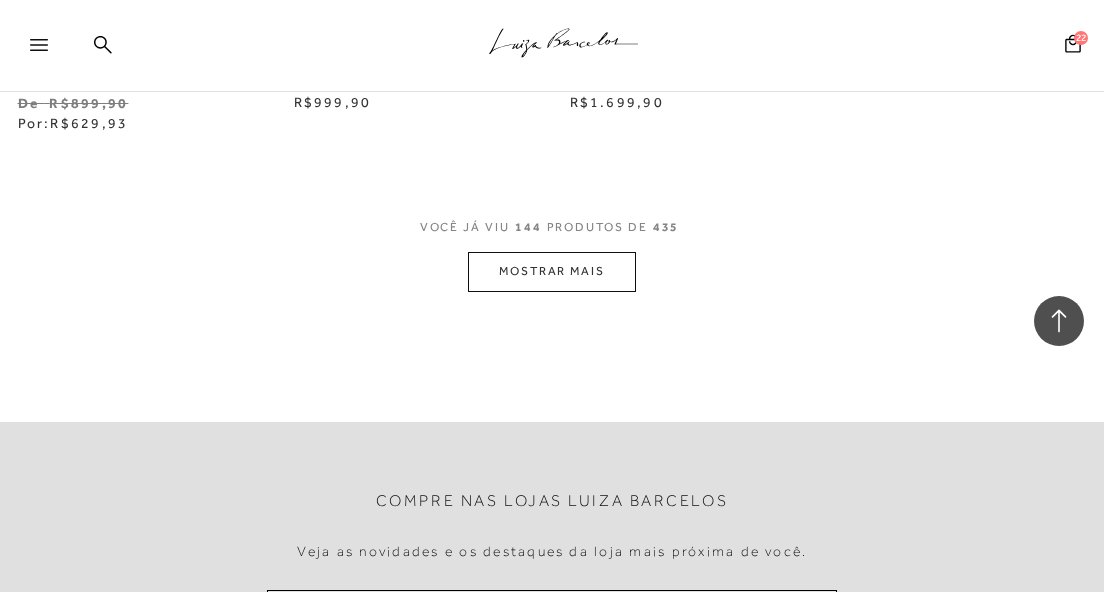 click on "MOSTRAR MAIS" at bounding box center [552, 271] 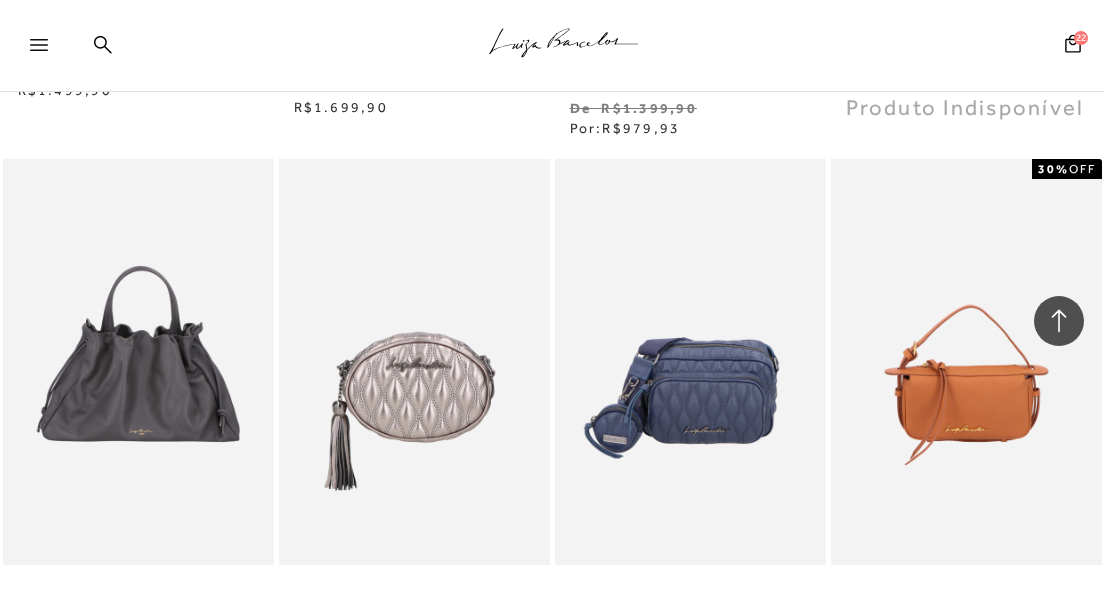 scroll, scrollTop: 20955, scrollLeft: 0, axis: vertical 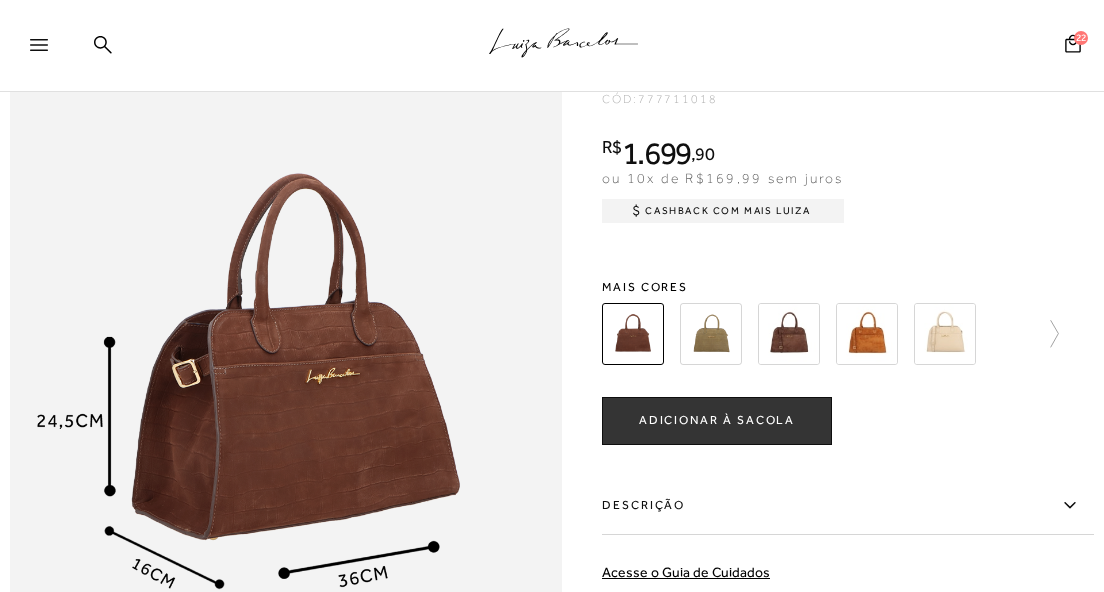 click on "ADICIONAR À SACOLA" at bounding box center [717, 420] 